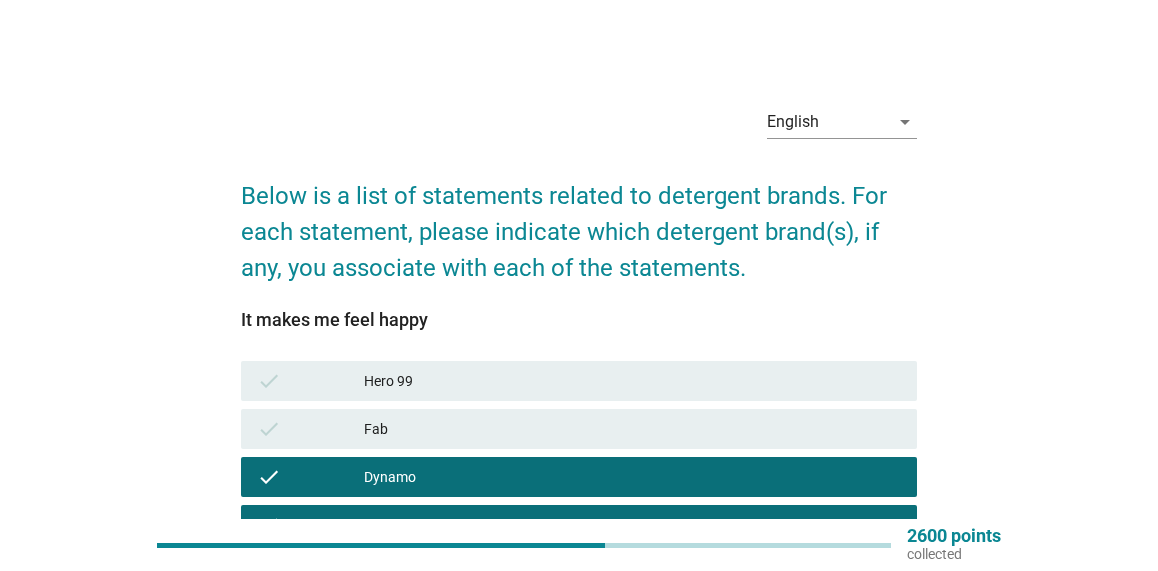 scroll, scrollTop: 340, scrollLeft: 0, axis: vertical 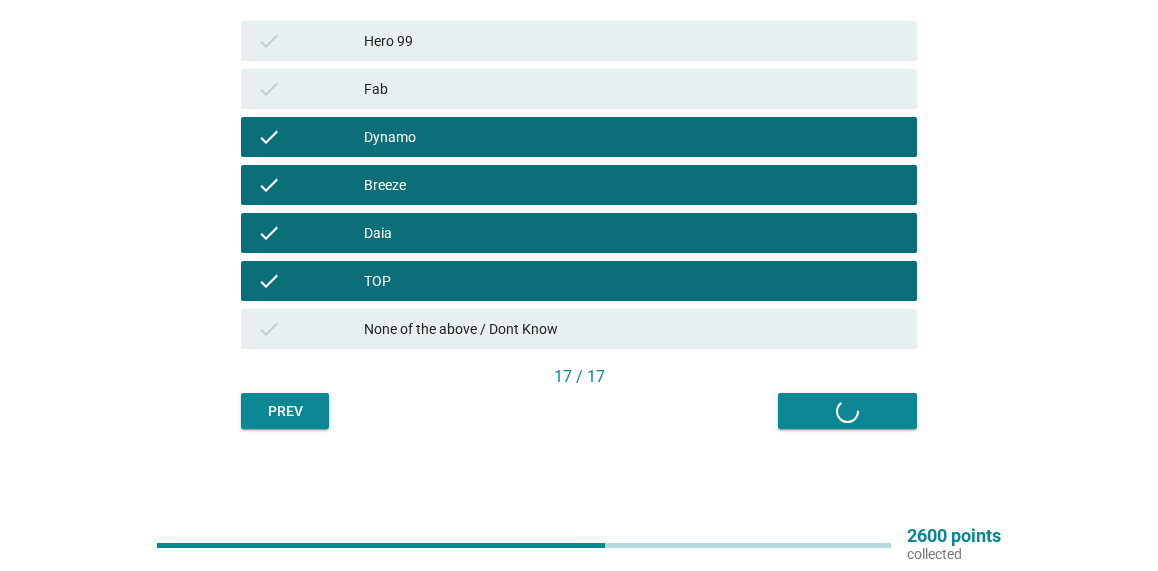 click on "Prev   Next question" at bounding box center [579, 411] 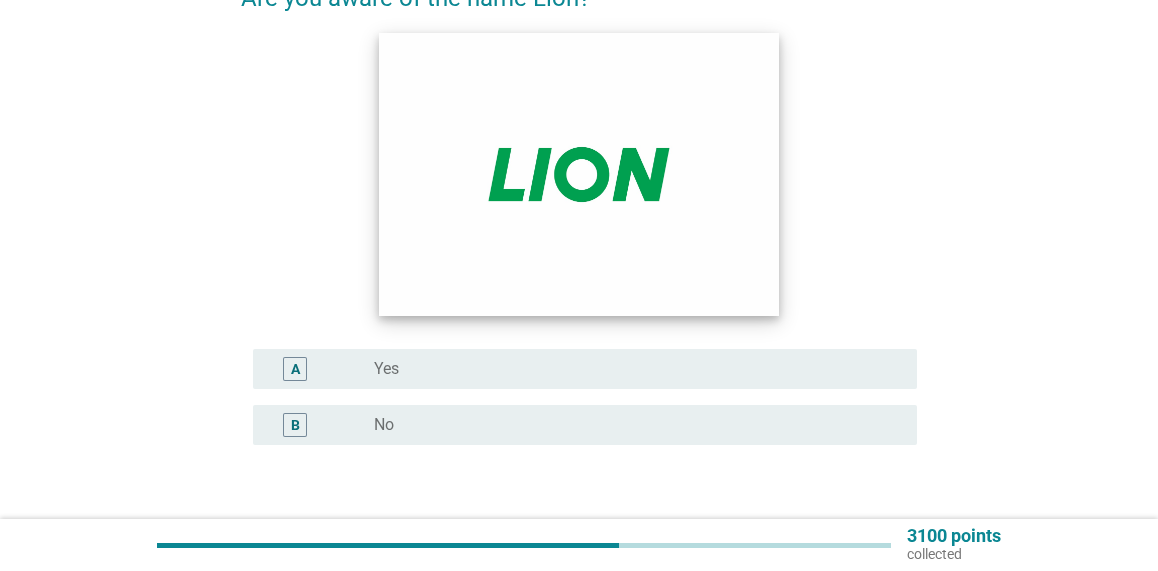 scroll, scrollTop: 200, scrollLeft: 0, axis: vertical 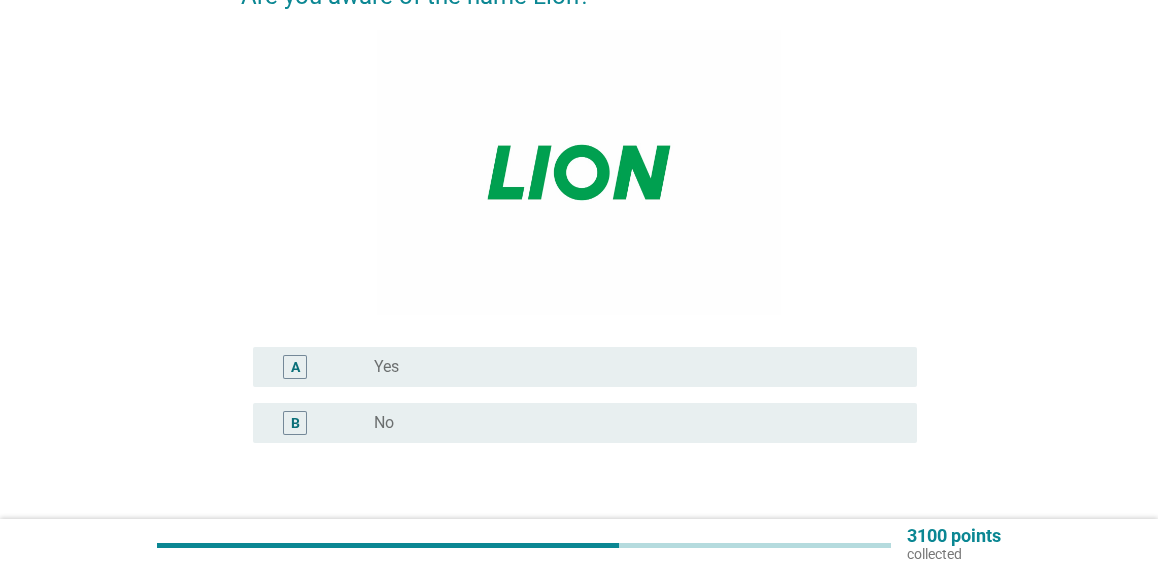 click on "radio_button_unchecked Yes" at bounding box center [637, 367] 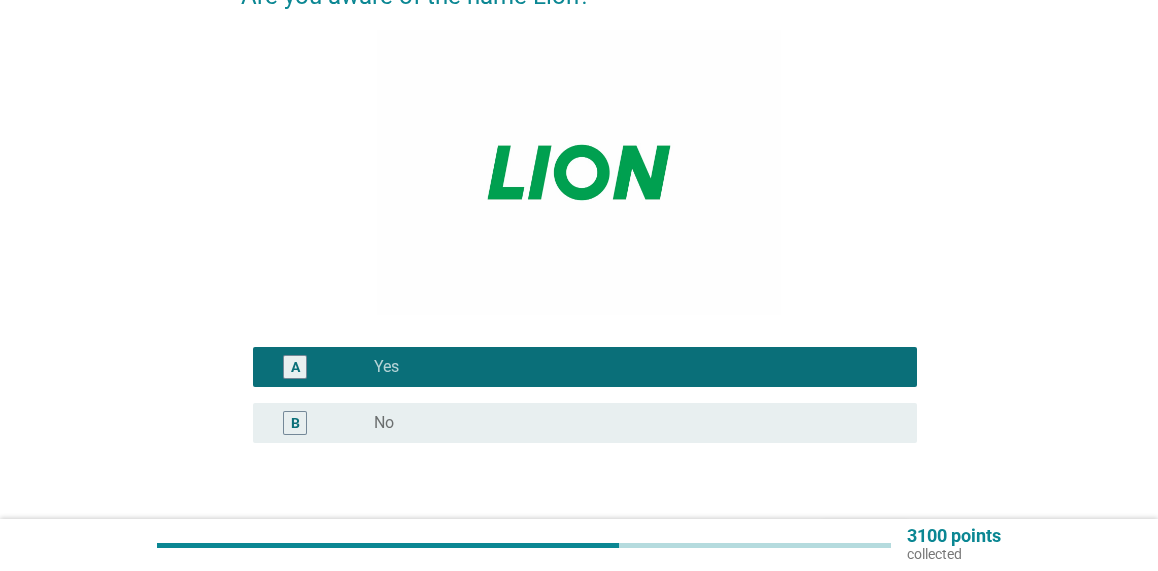 scroll, scrollTop: 334, scrollLeft: 0, axis: vertical 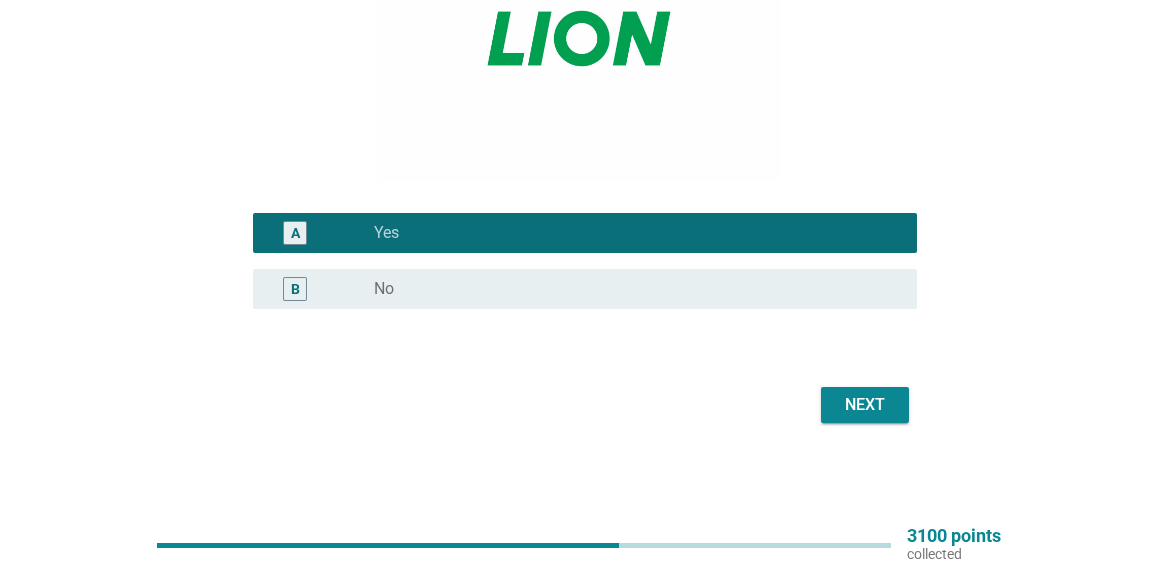click on "Next" at bounding box center (865, 405) 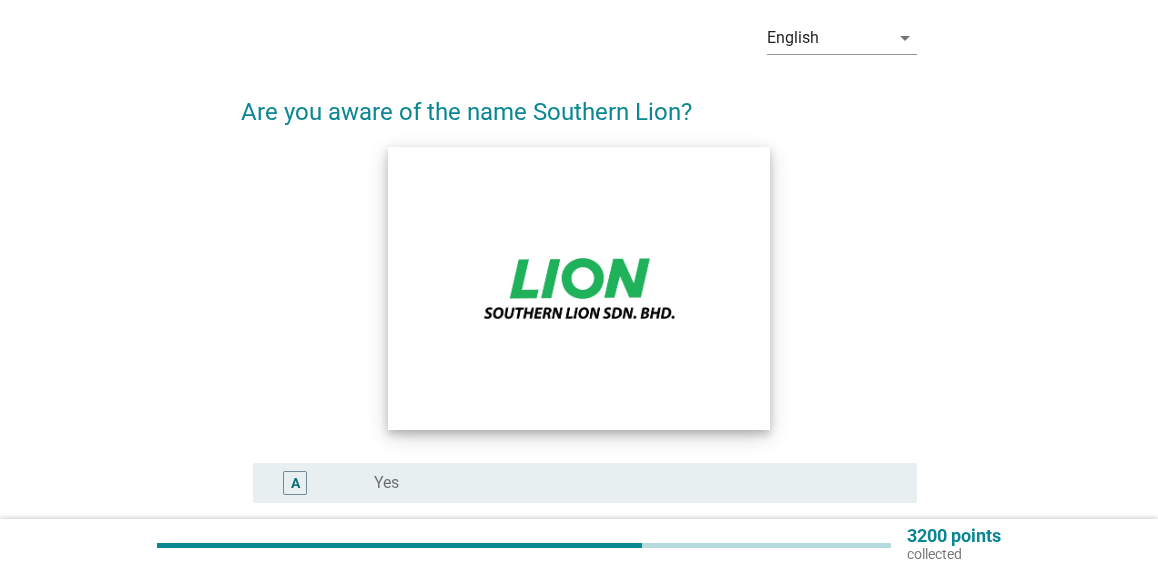 scroll, scrollTop: 200, scrollLeft: 0, axis: vertical 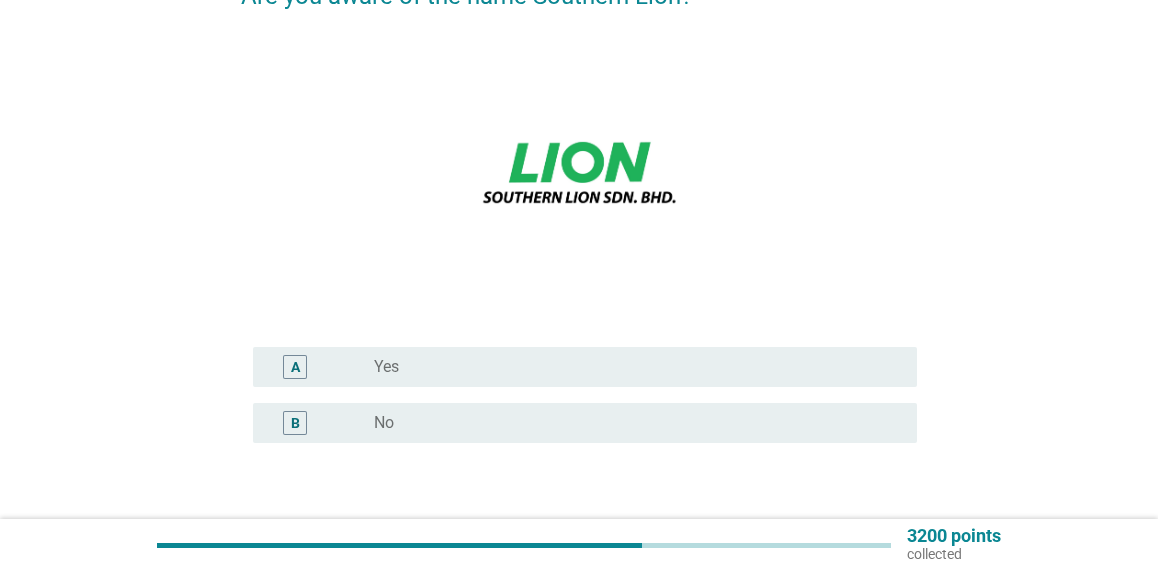 click on "radio_button_unchecked Yes" at bounding box center (629, 367) 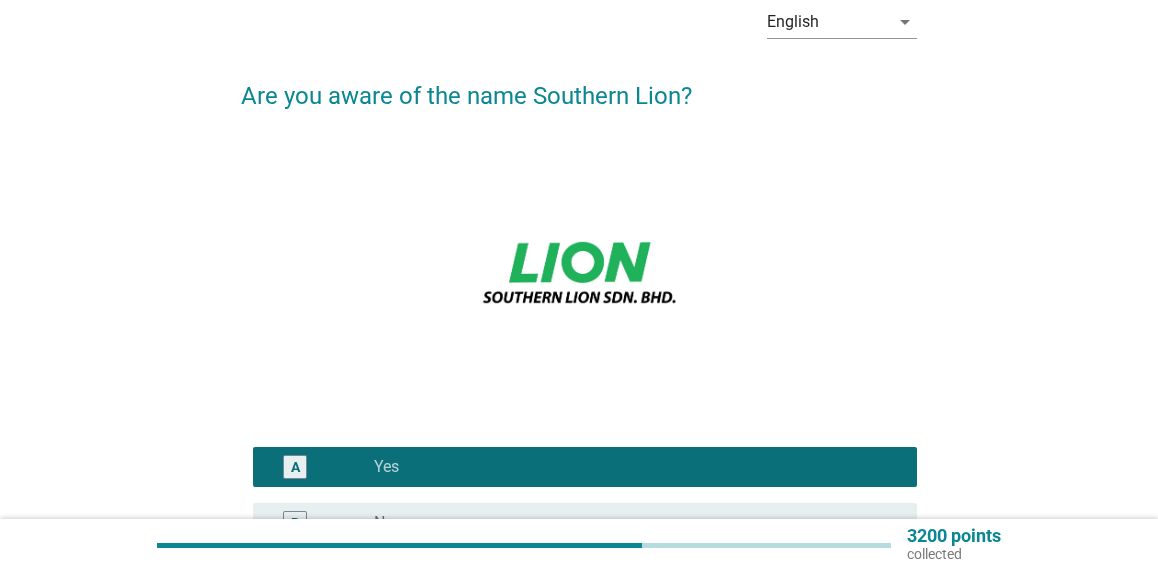 scroll, scrollTop: 300, scrollLeft: 0, axis: vertical 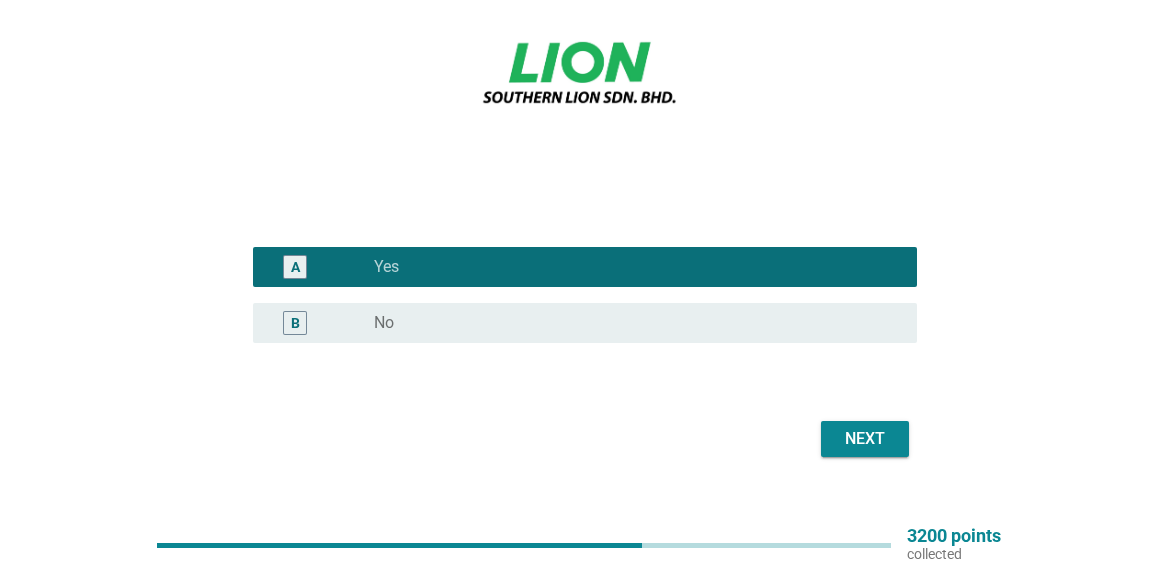 click on "Next" at bounding box center [865, 439] 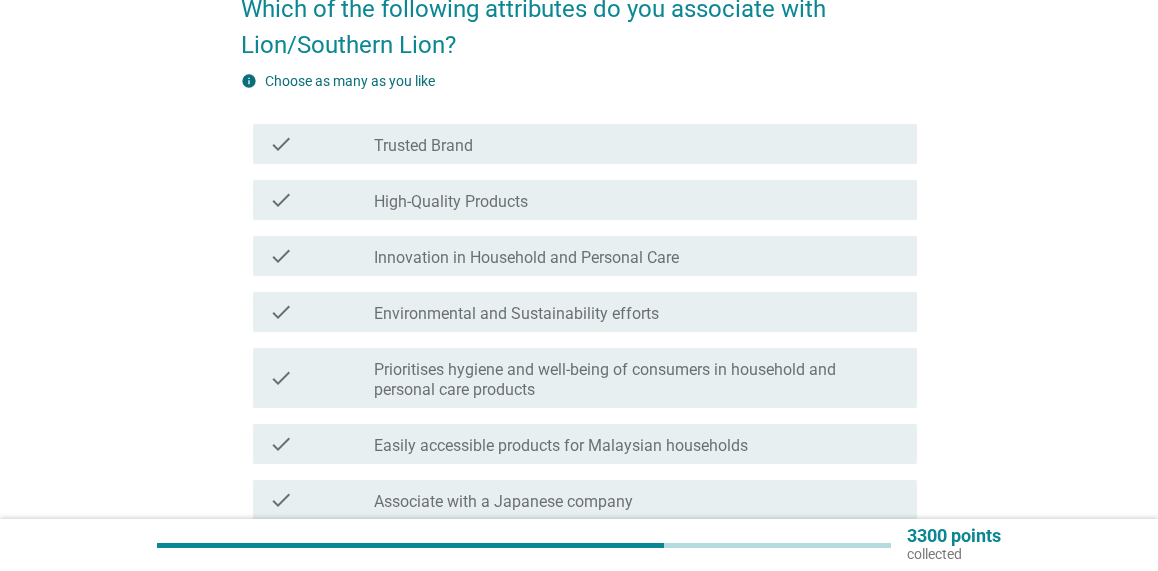 scroll, scrollTop: 200, scrollLeft: 0, axis: vertical 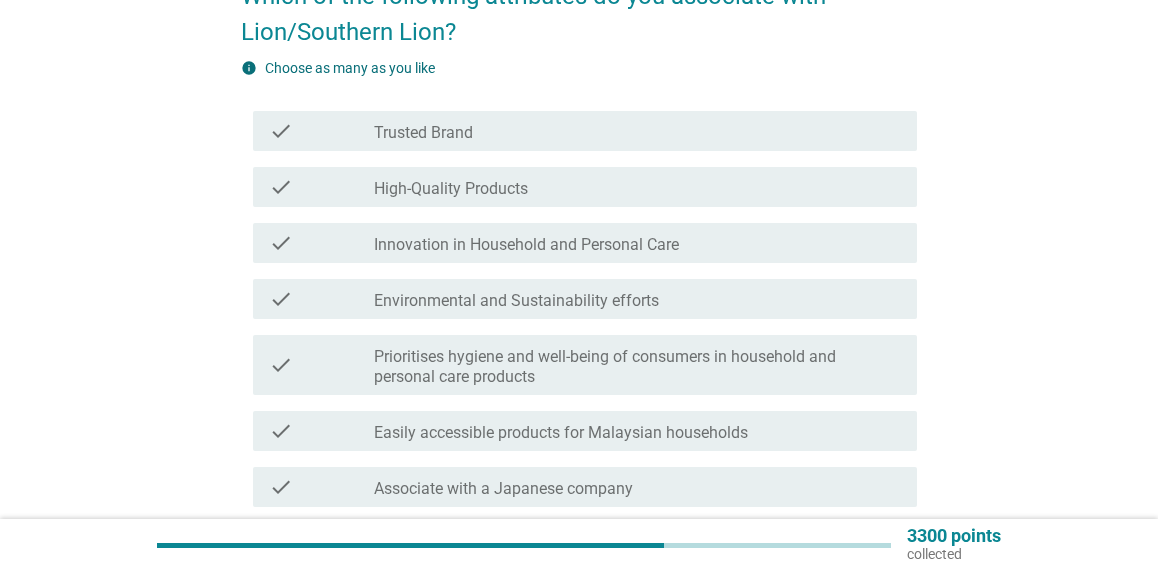 click on "check_box_outline_blank Innovation in Household and Personal Care" at bounding box center (637, 243) 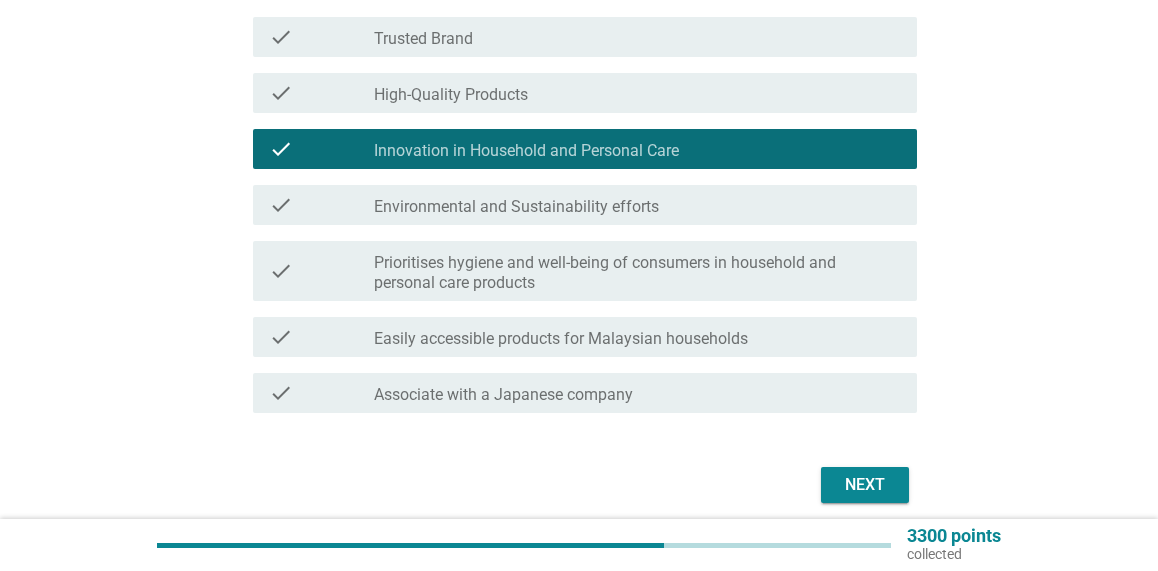 scroll, scrollTop: 374, scrollLeft: 0, axis: vertical 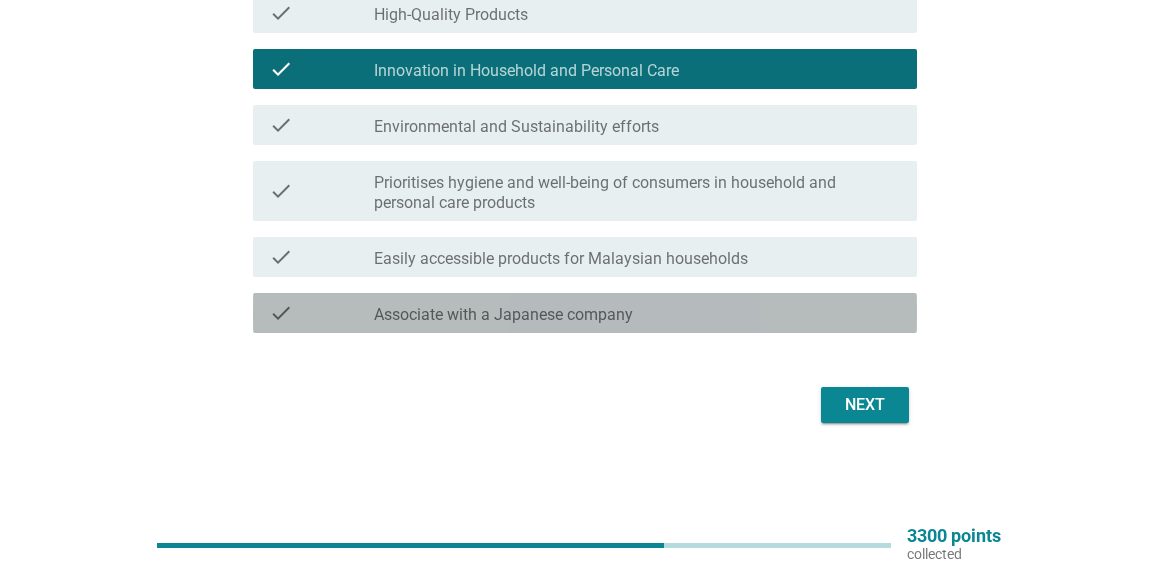 click on "check_box_outline_blank Associate with a Japanese company" at bounding box center (637, 313) 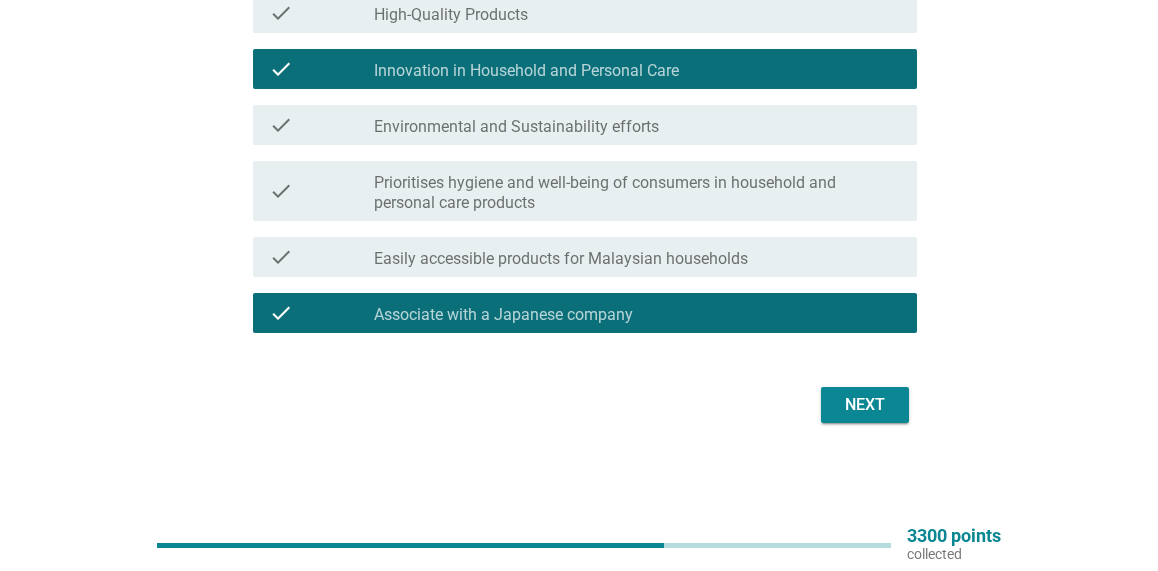 click on "Next" at bounding box center [865, 405] 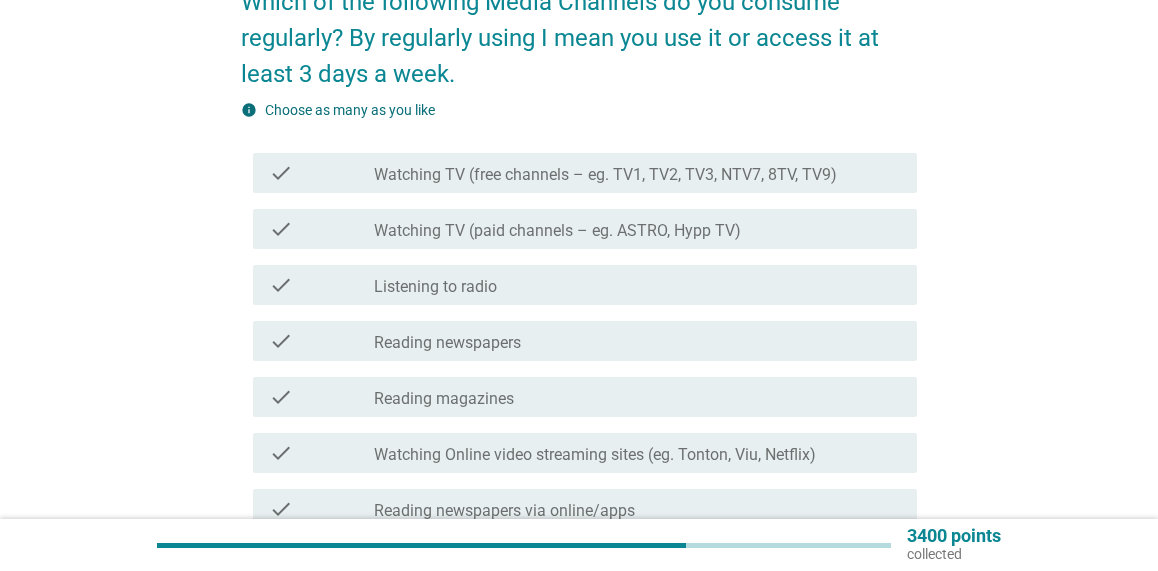 scroll, scrollTop: 200, scrollLeft: 0, axis: vertical 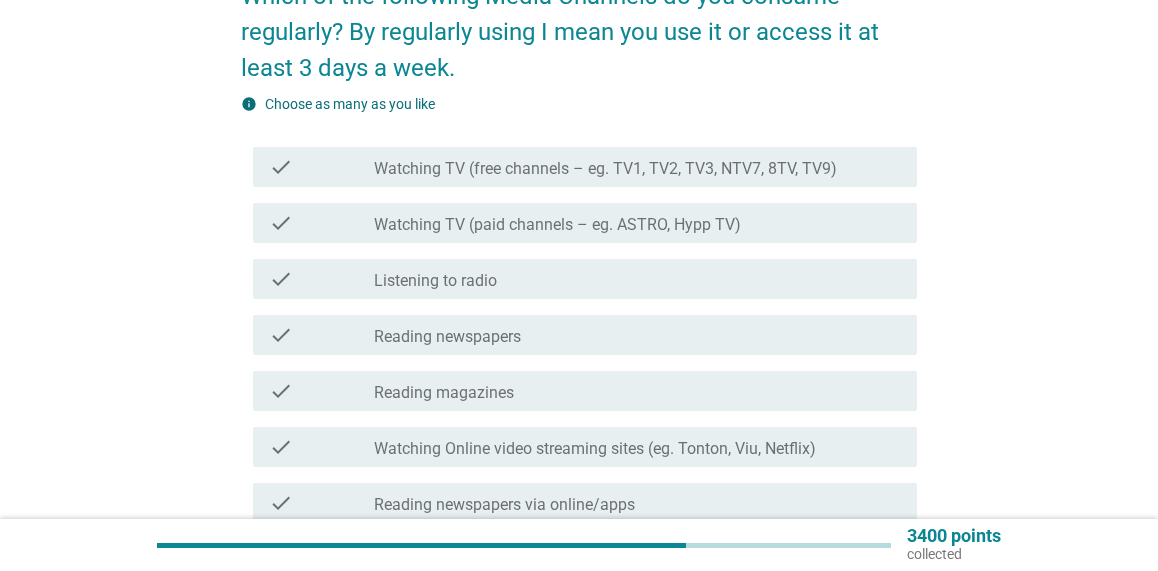 click on "check_box_outline_blank Listening to radio" at bounding box center [637, 279] 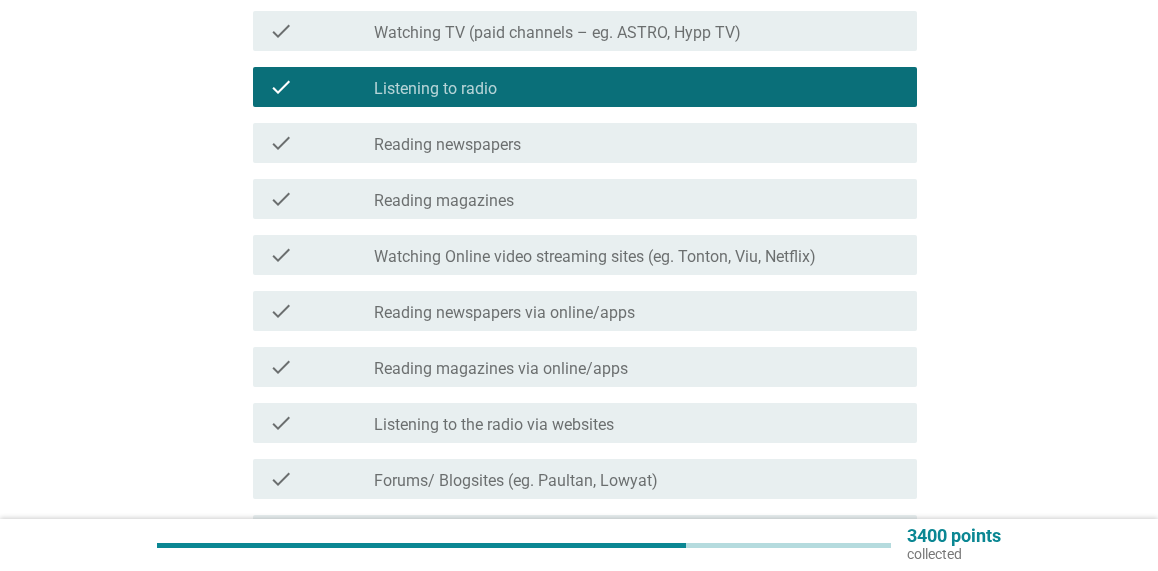 scroll, scrollTop: 400, scrollLeft: 0, axis: vertical 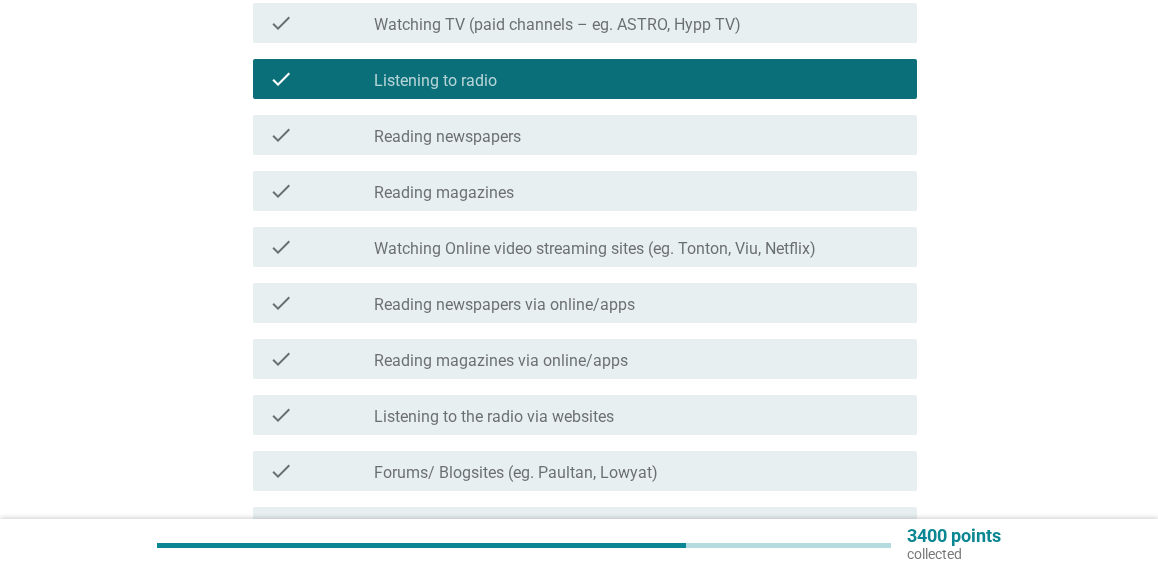 click on "check     check_box_outline_blank Watching Online video streaming sites (eg. Tonton, Viu, Netflix)" at bounding box center (585, 247) 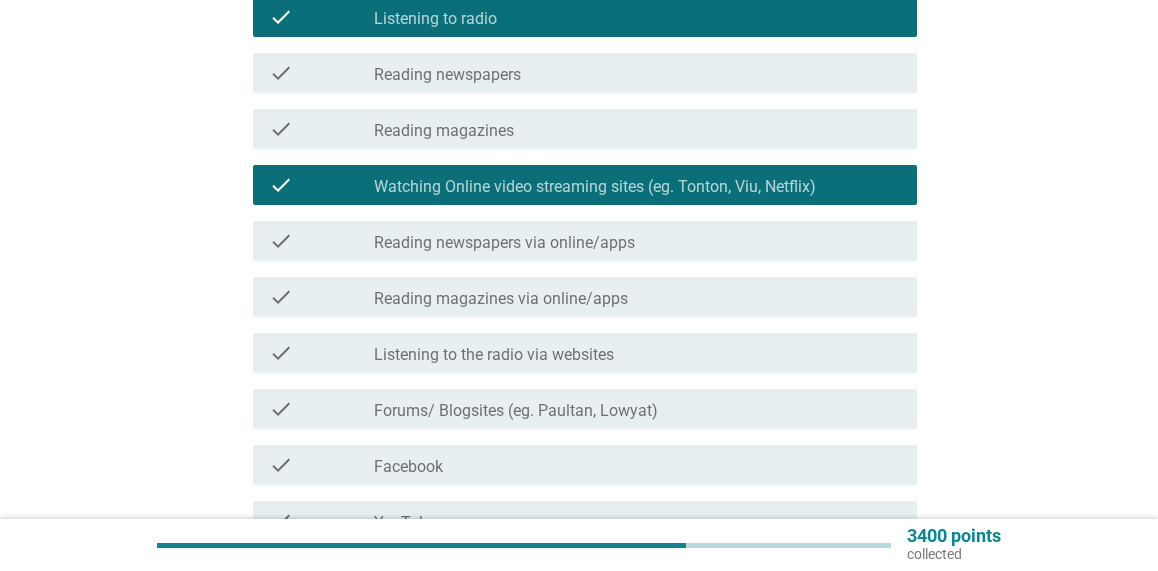 scroll, scrollTop: 600, scrollLeft: 0, axis: vertical 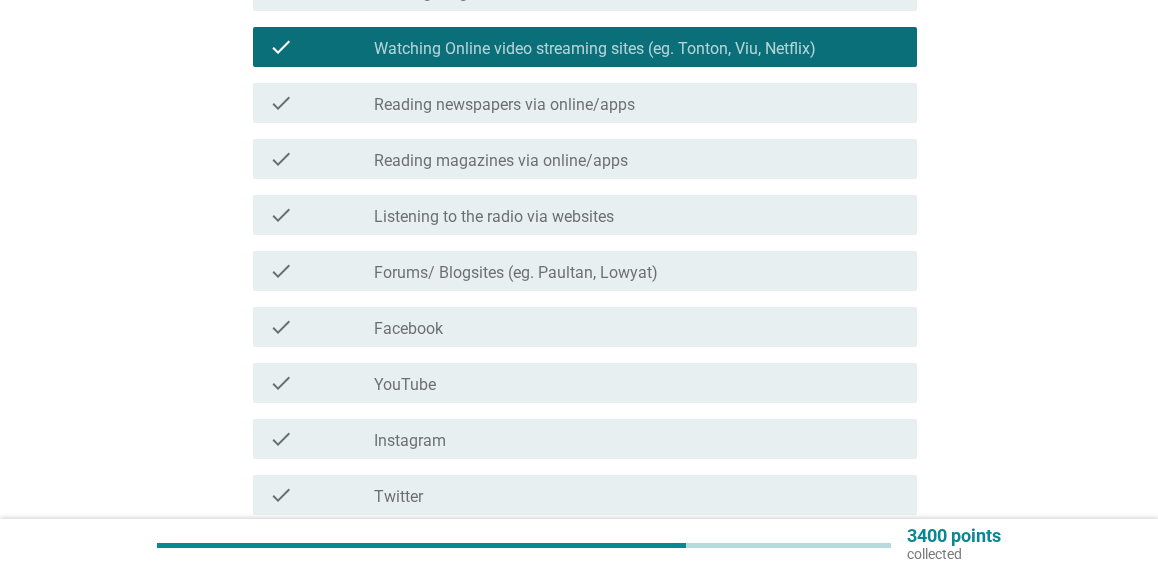 click on "check_box_outline_blank Facebook" at bounding box center (637, 327) 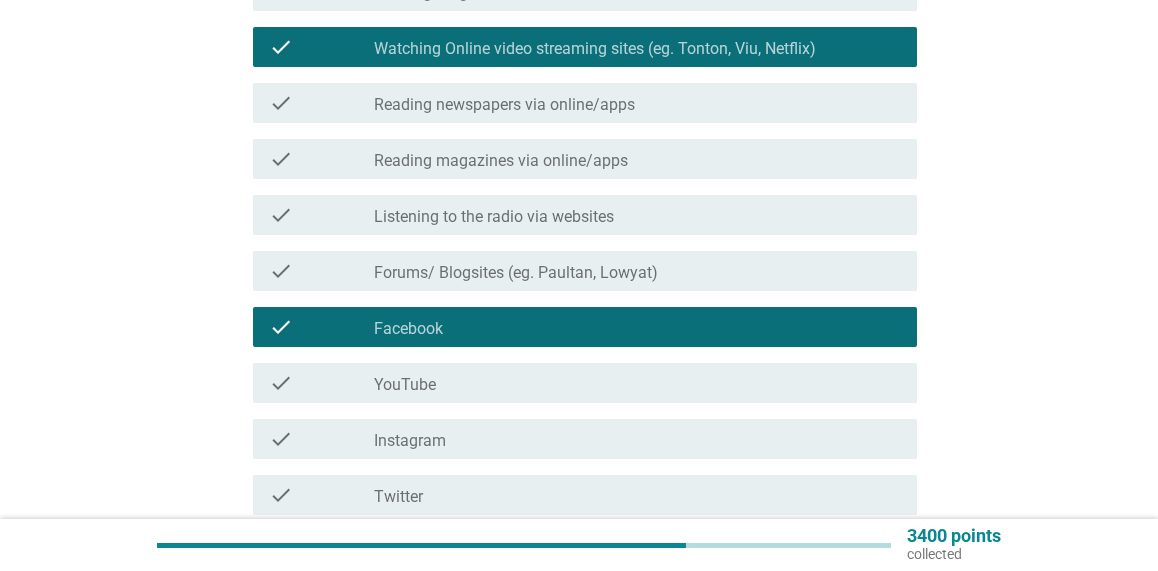 click on "check     check_box_outline_blank YouTube" at bounding box center [579, 383] 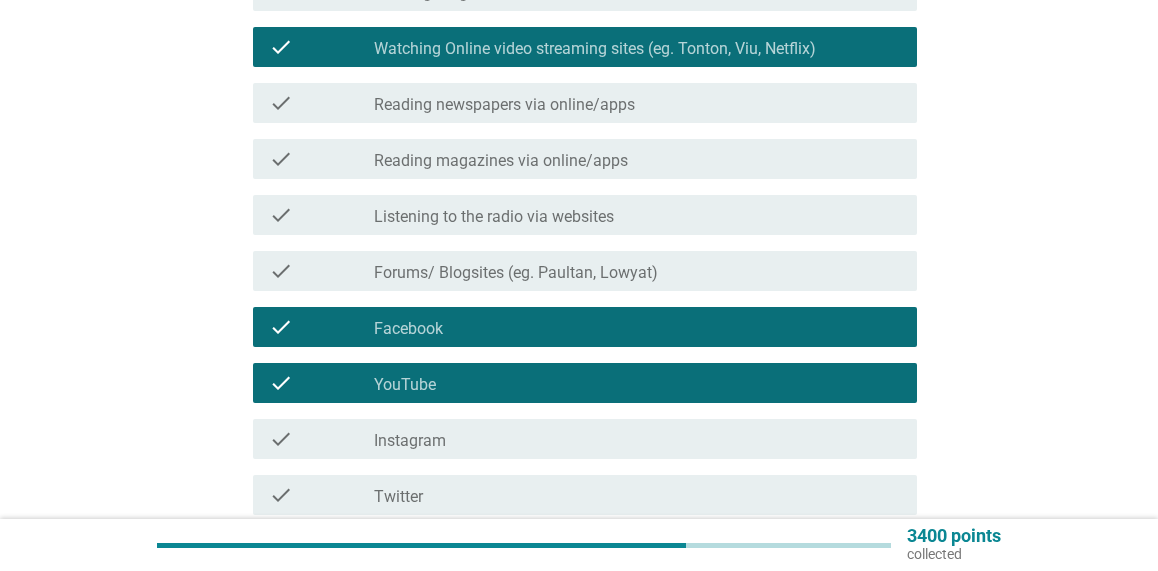 click on "check_box_outline_blank Instagram" at bounding box center (637, 439) 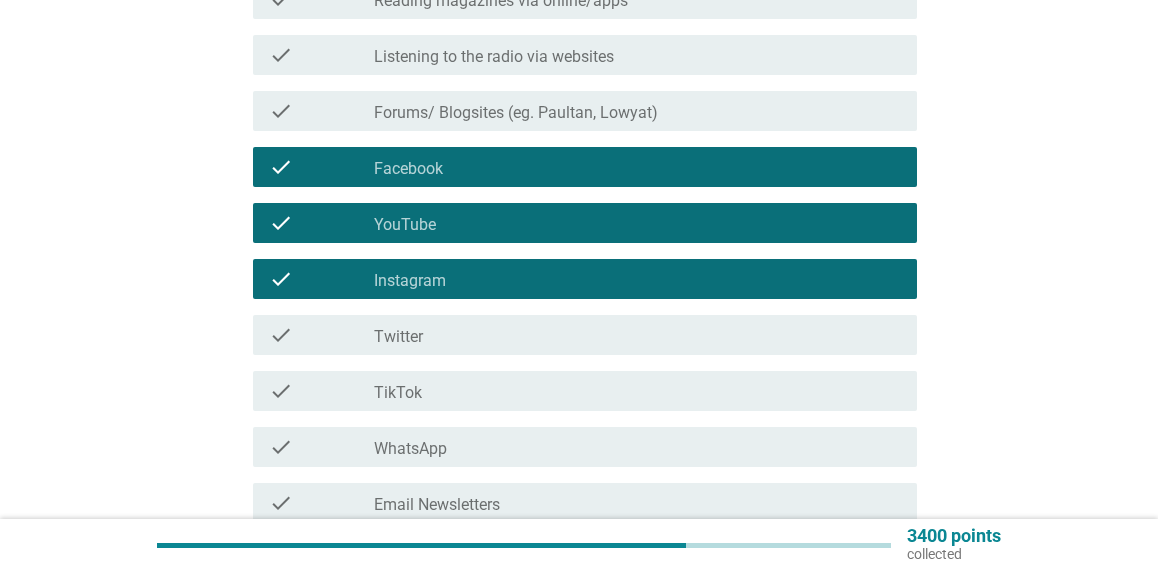 scroll, scrollTop: 900, scrollLeft: 0, axis: vertical 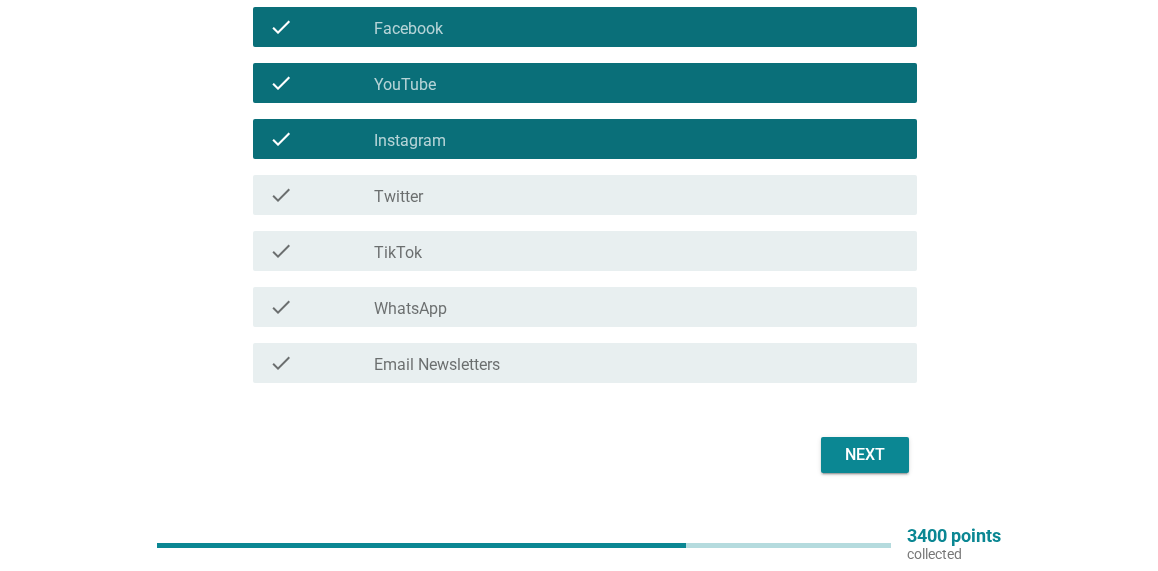 click on "check     check_box_outline_blank Twitter" at bounding box center [579, 195] 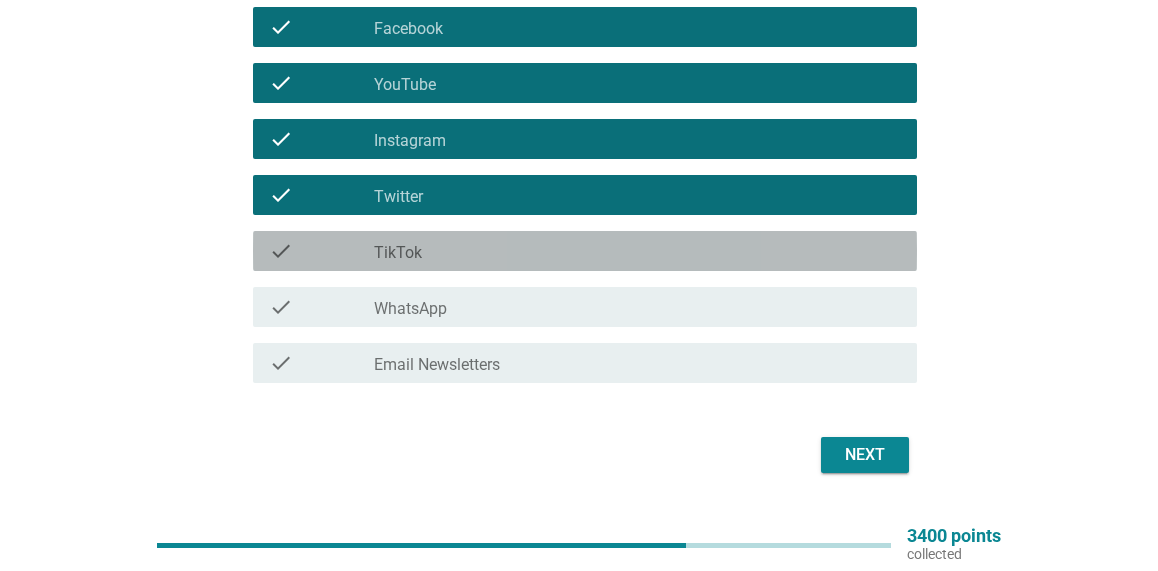 click on "check_box_outline_blank TikTok" at bounding box center [637, 251] 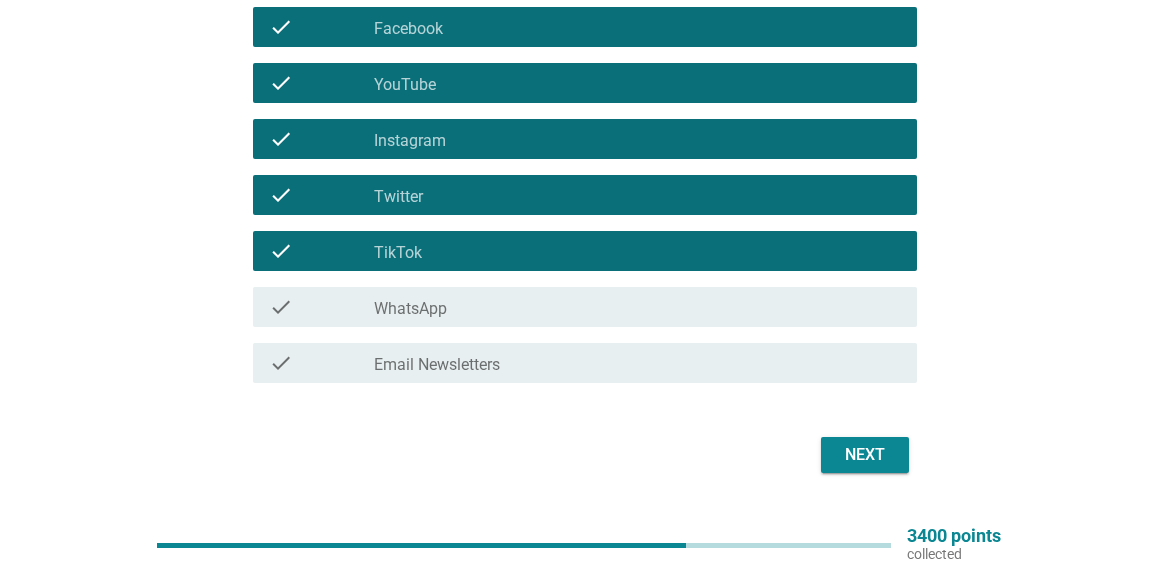 click on "check     check_box_outline_blank WhatsApp" at bounding box center (585, 307) 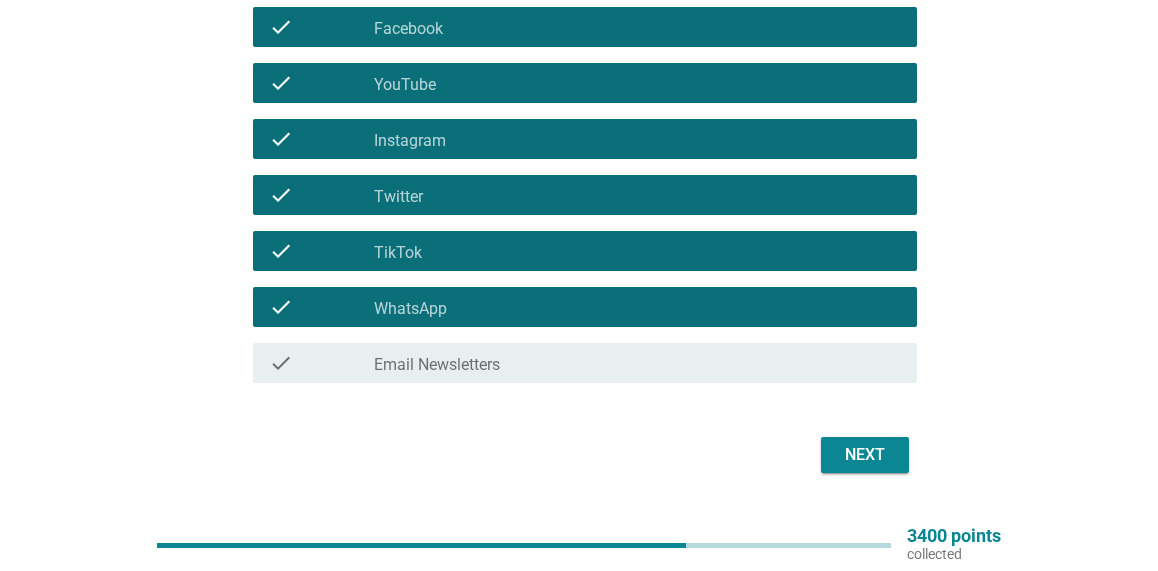 click on "Which of the following Media Channels do you consume regularly? By regularly using I mean you use it or access it at least 3 days a week.      info   Choose as many as you like   check     check_box_outline_blank Watching TV (free channels – eg. TV1, TV2, TV3, NTV7, 8TV, TV9)   check     check_box_outline_blank Watching TV (paid channels – eg. ASTRO, Hypp TV)   check     check_box_outline_blank Listening to radio   check     check_box_outline_blank Reading newspapers   check     check_box_outline_blank Reading magazines   check     check_box_outline_blank Watching Online video streaming sites (eg. Tonton, Viu, Netflix)   check     check_box_outline_blank Reading newspapers via online/apps   check     check_box_outline_blank Reading magazines via online/apps   check     check_box_outline_blank Listening to the radio via websites   check     check_box_outline_blank Forums/ Blogsites (eg. Paultan, Lowyat)   check     check_box_outline_blank Facebook   check     check_box_outline_blank YouTube   check" at bounding box center (579, -132) 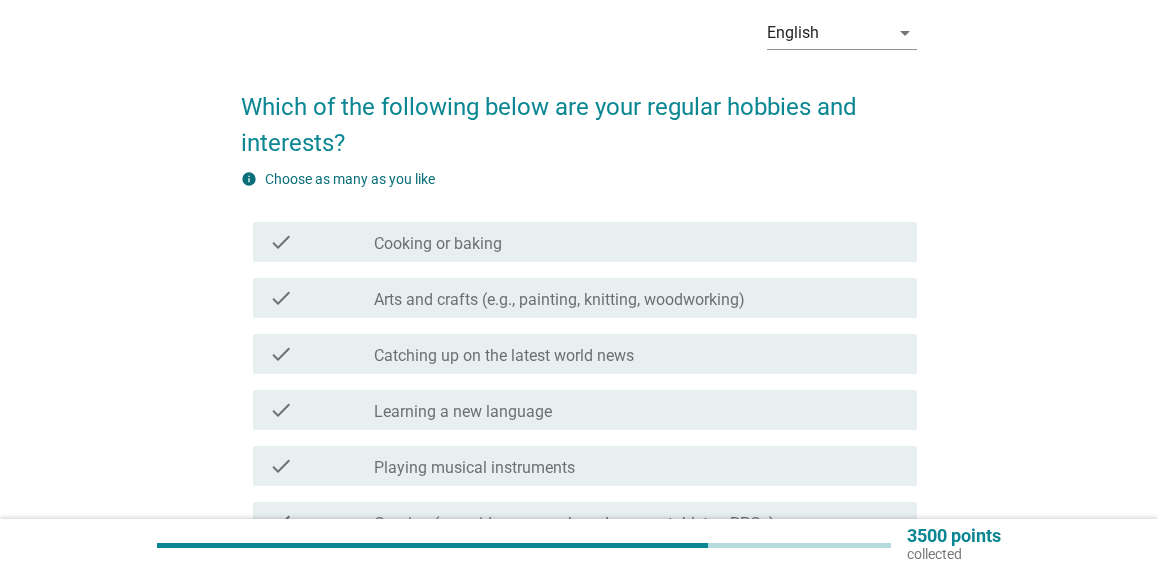 scroll, scrollTop: 200, scrollLeft: 0, axis: vertical 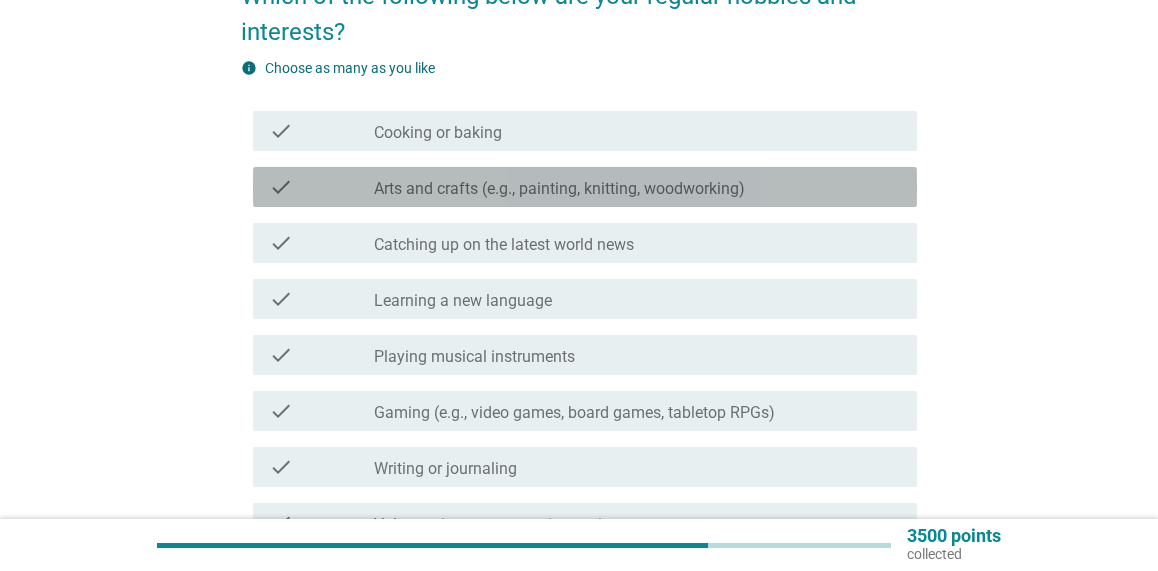 click on "Arts and crafts (e.g., painting, knitting, woodworking)" at bounding box center (559, 189) 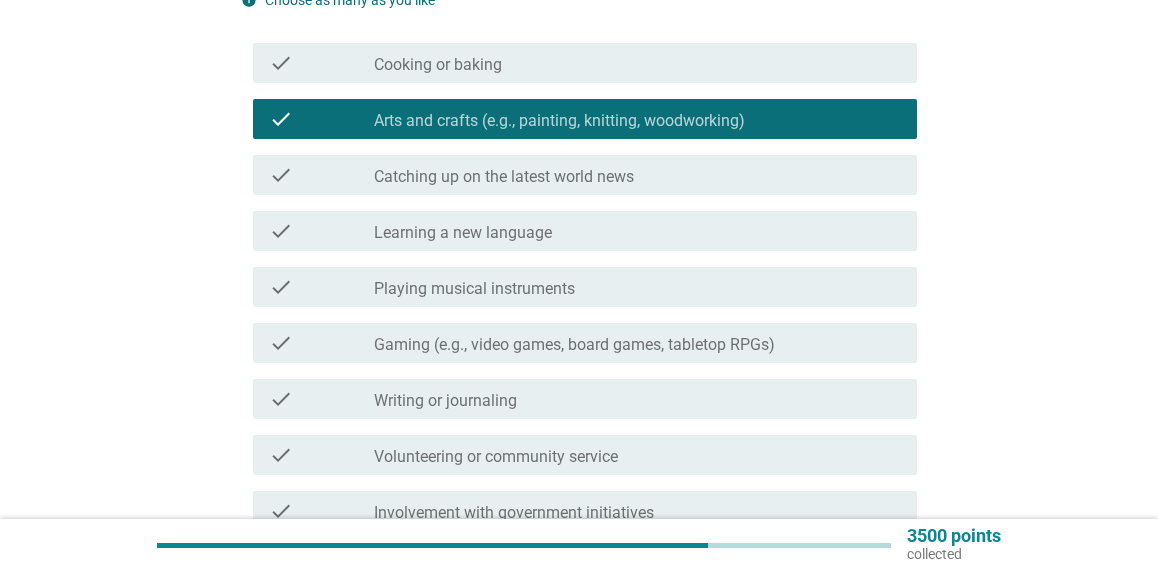 scroll, scrollTop: 300, scrollLeft: 0, axis: vertical 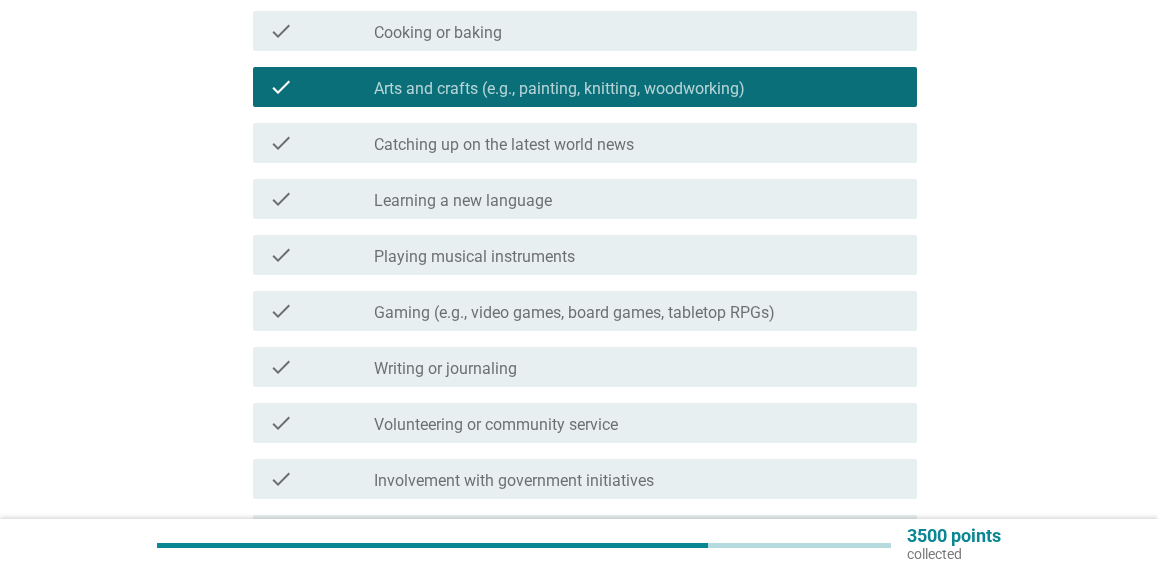 click on "check_box_outline_blank Playing musical instruments" at bounding box center (637, 255) 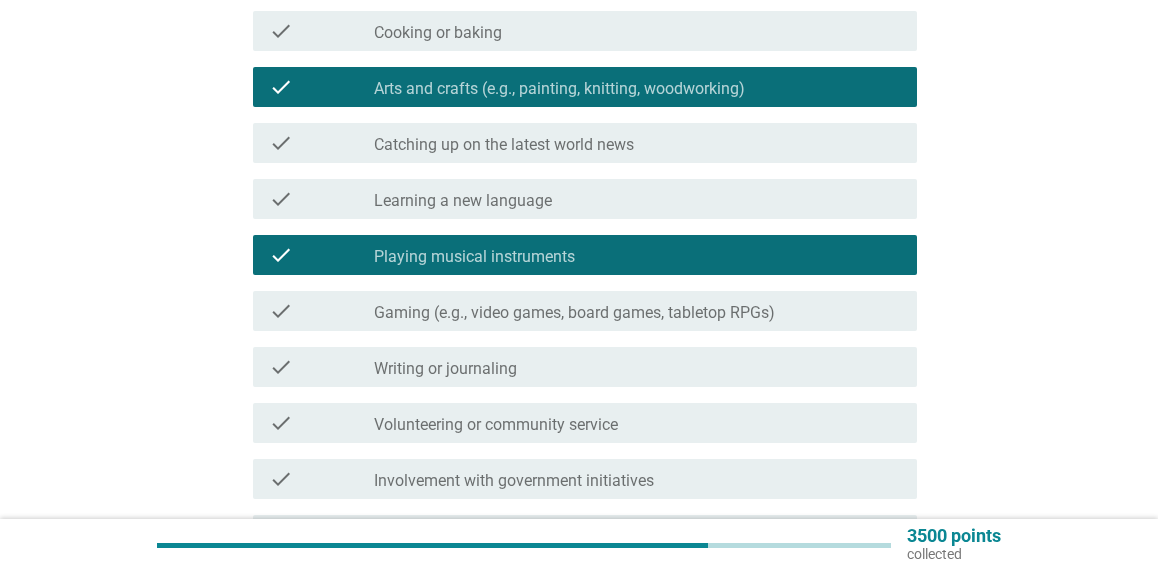 click on "check_box_outline_blank Playing musical instruments" at bounding box center (637, 255) 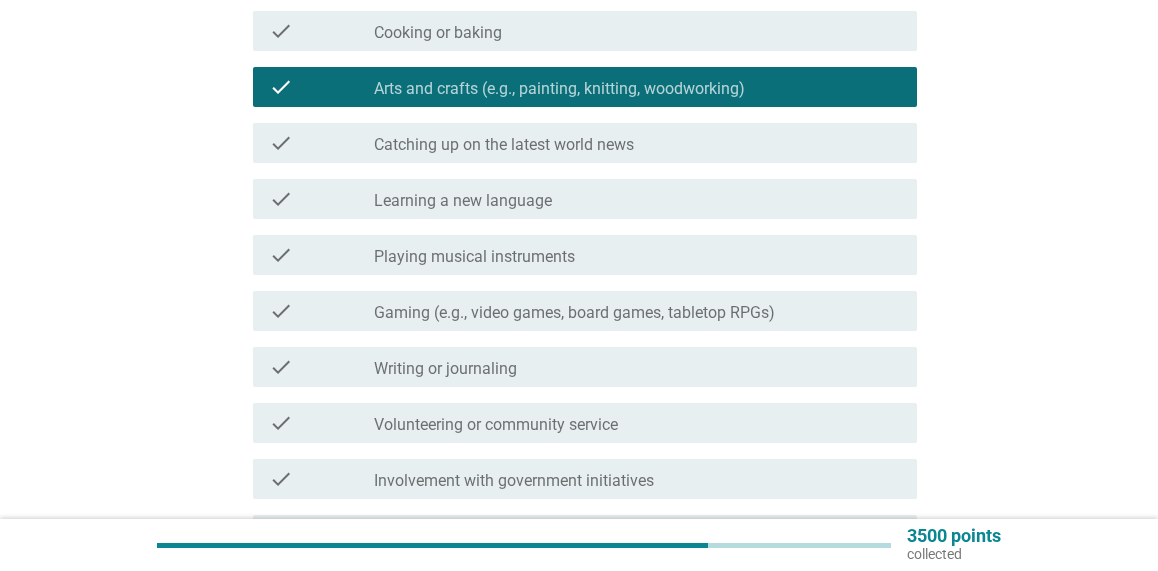 click on "check_box_outline_blank Gaming (e.g., video games, board games, tabletop RPGs)" at bounding box center [637, 311] 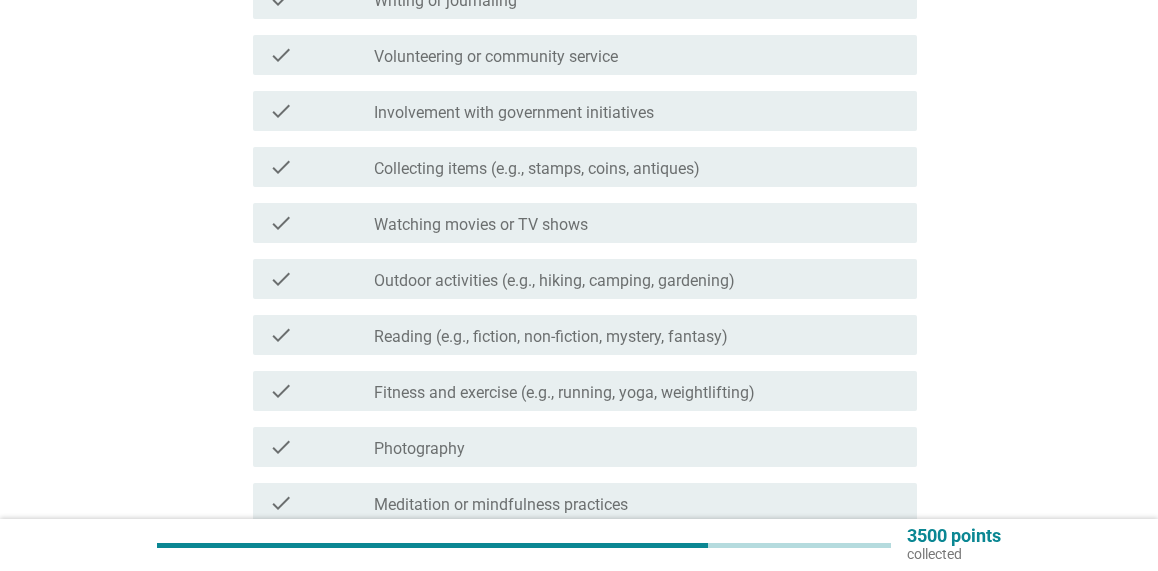 scroll, scrollTop: 700, scrollLeft: 0, axis: vertical 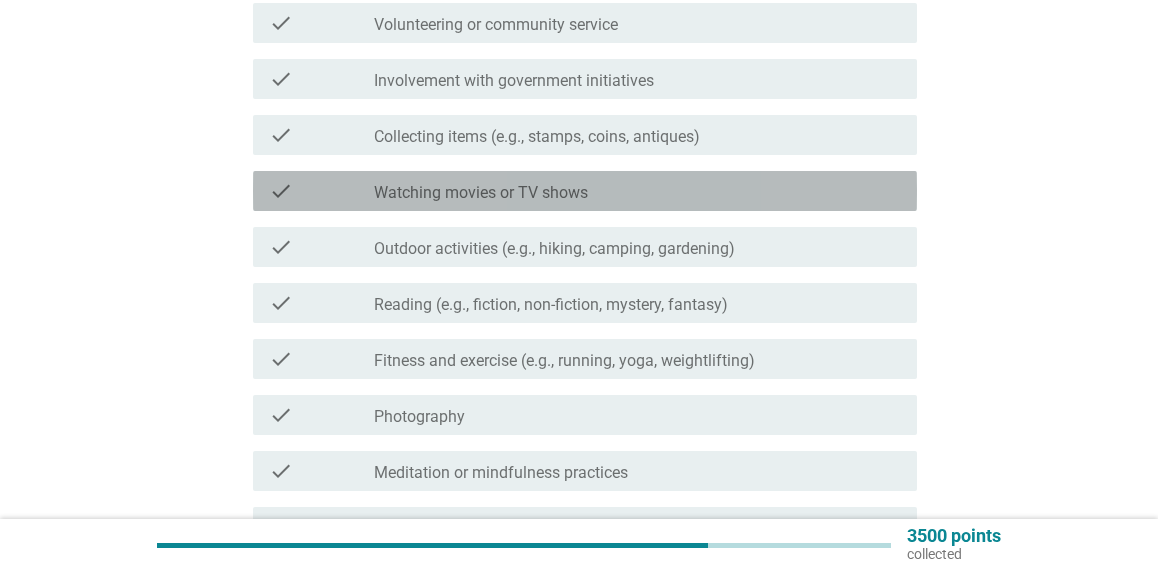 click on "check_box_outline_blank Watching movies or TV shows" at bounding box center [637, 191] 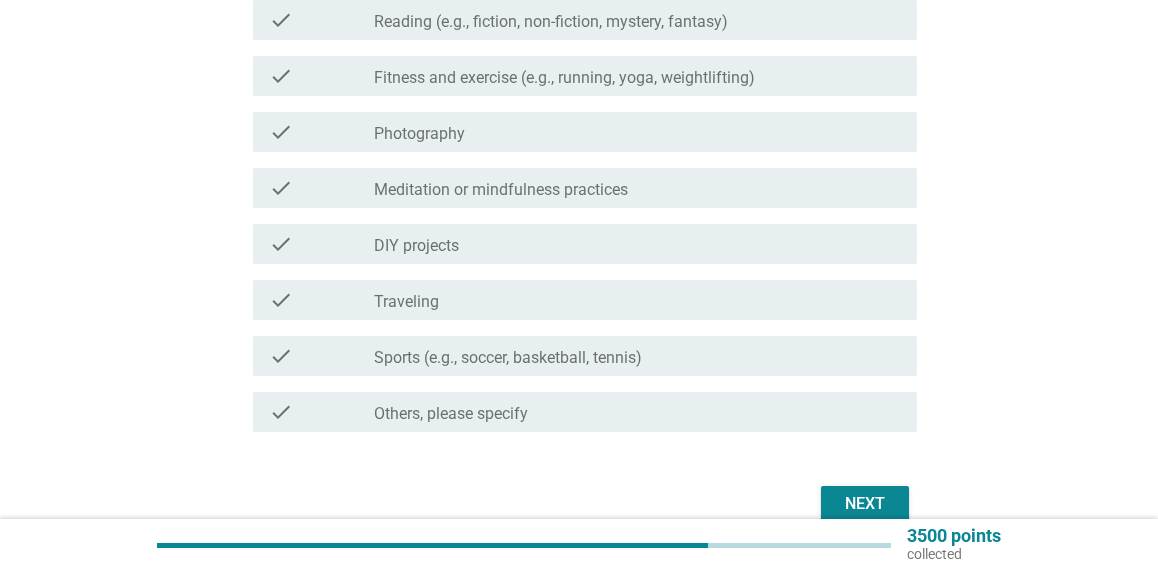 scroll, scrollTop: 1000, scrollLeft: 0, axis: vertical 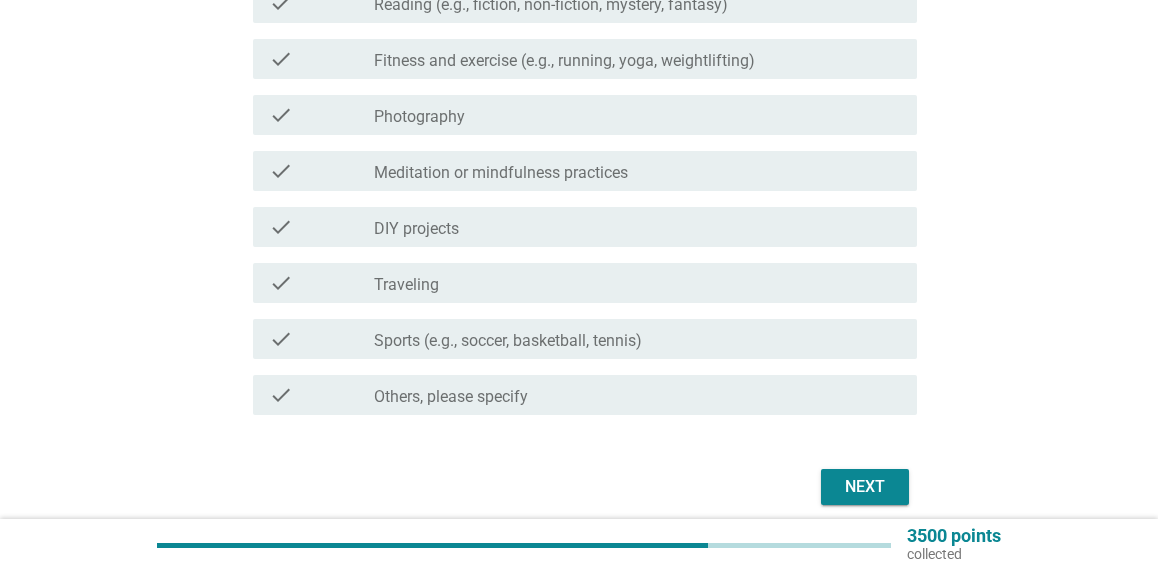 click on "Next" at bounding box center [865, 487] 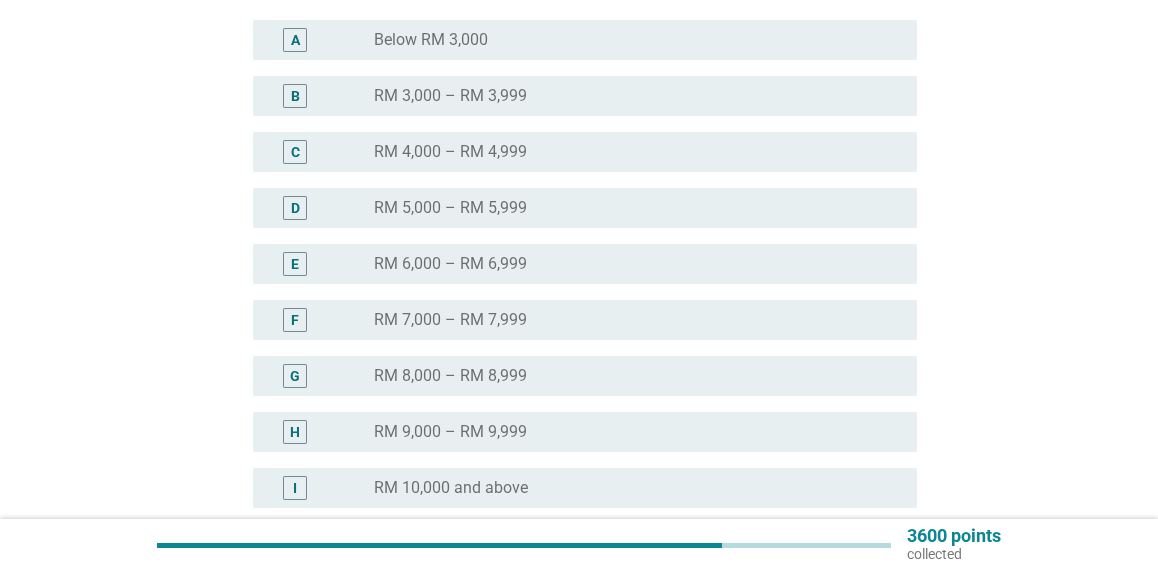 scroll, scrollTop: 300, scrollLeft: 0, axis: vertical 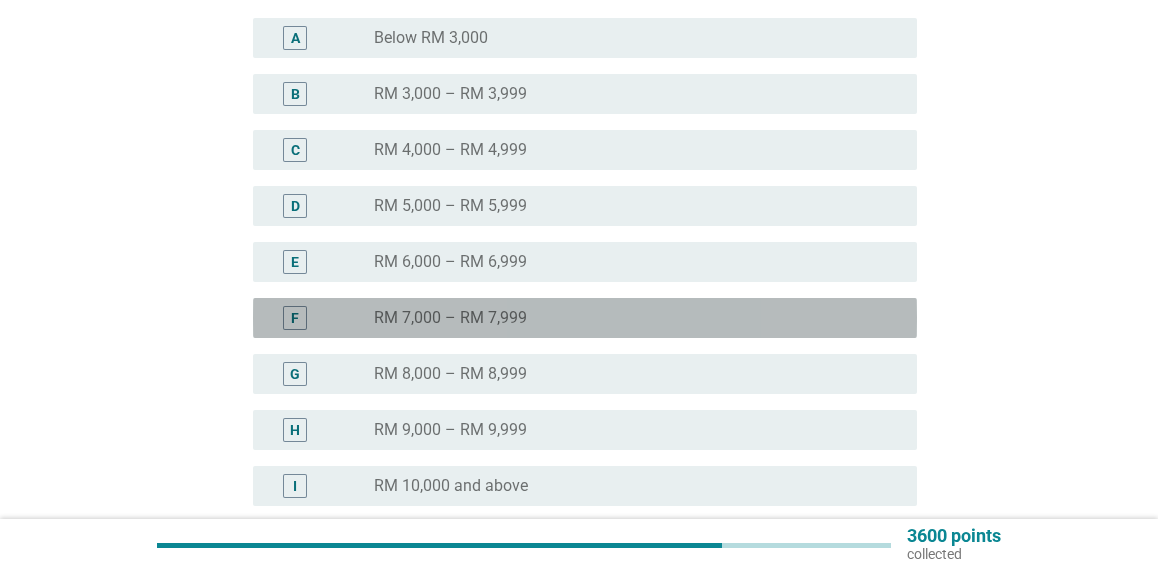click on "radio_button_unchecked RM 7,000 – RM 7,999" at bounding box center [629, 318] 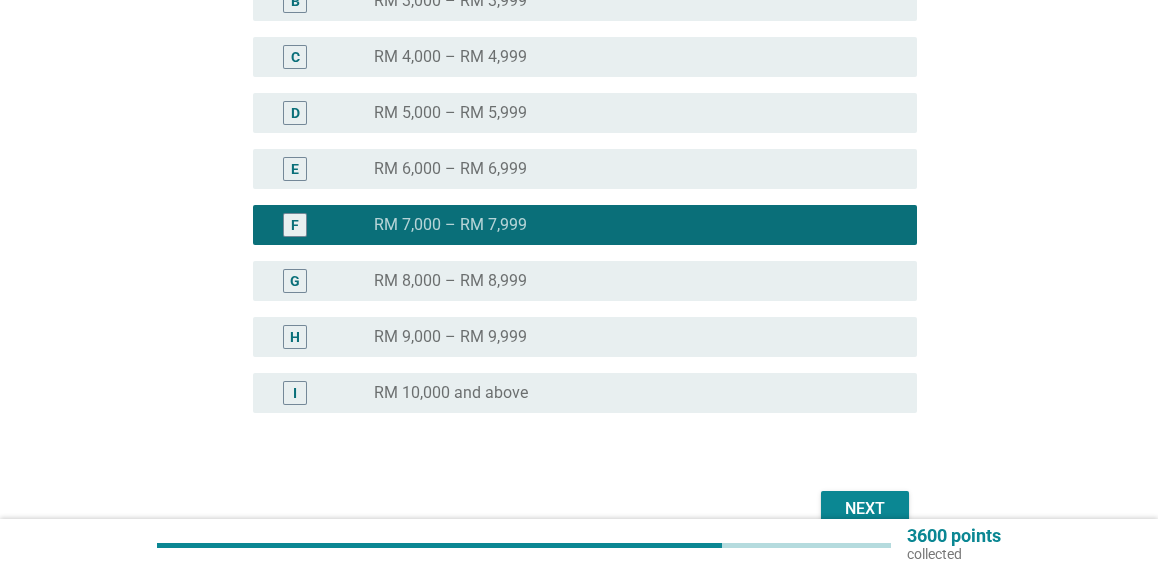 scroll, scrollTop: 497, scrollLeft: 0, axis: vertical 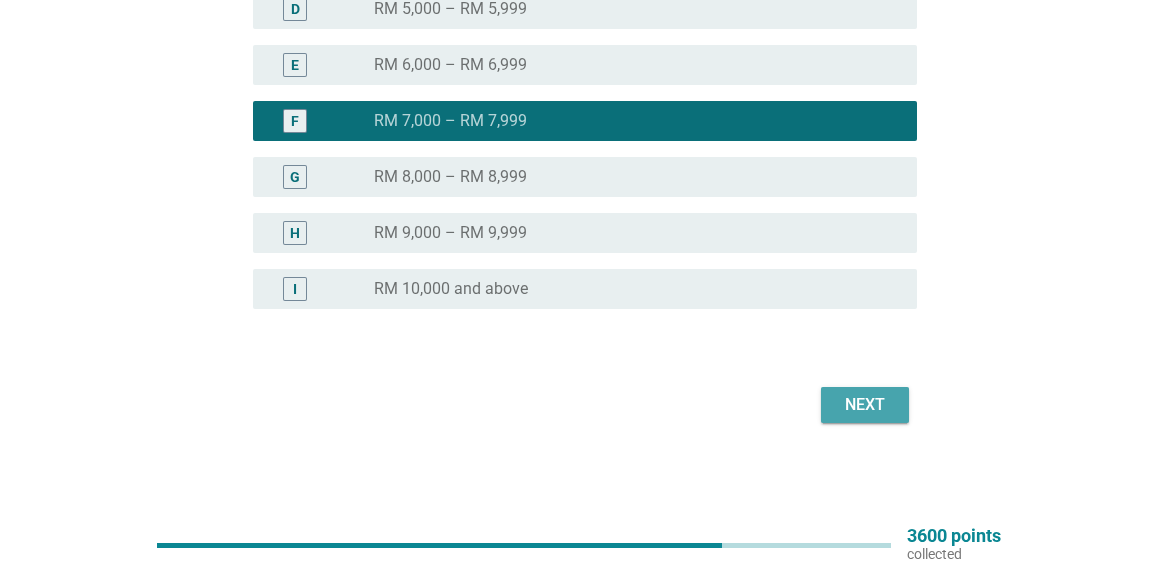 click on "Next" at bounding box center (865, 405) 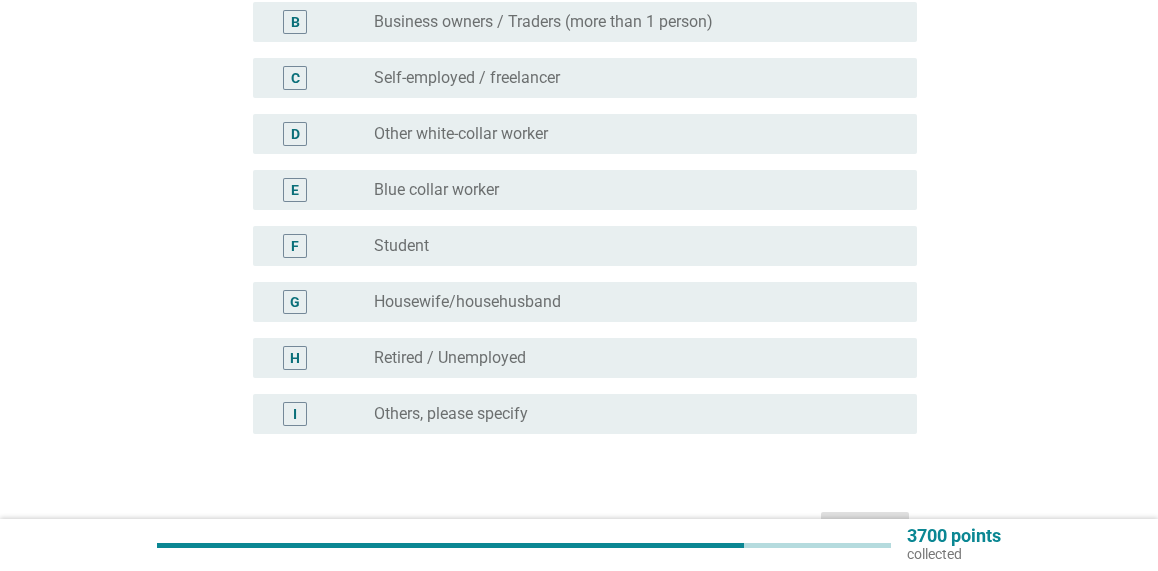 scroll, scrollTop: 200, scrollLeft: 0, axis: vertical 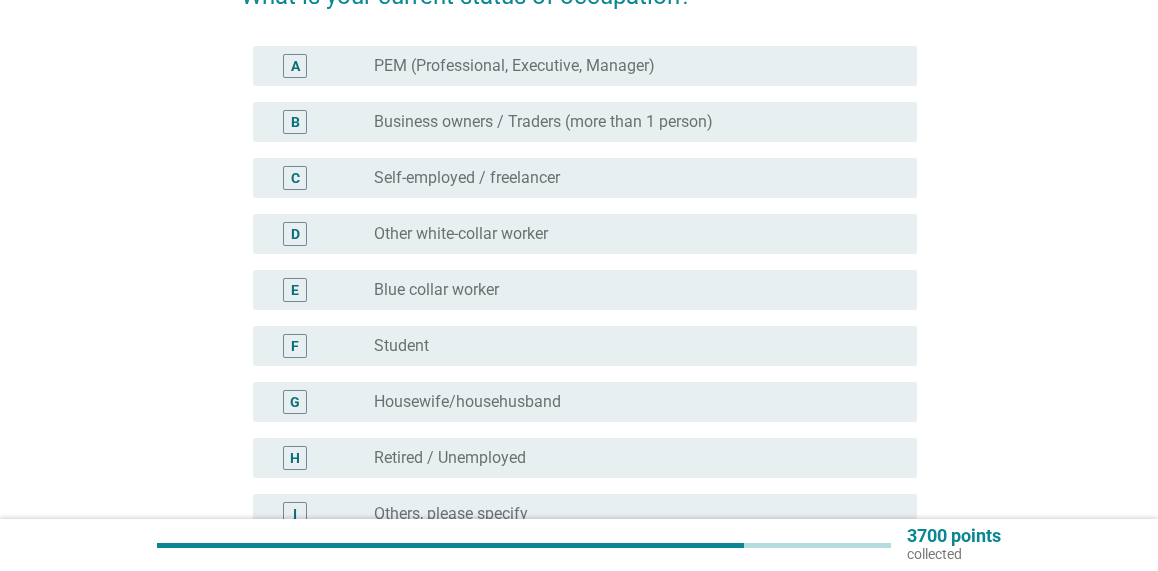 click on "PEM (Professional, Executive, Manager)" at bounding box center [514, 66] 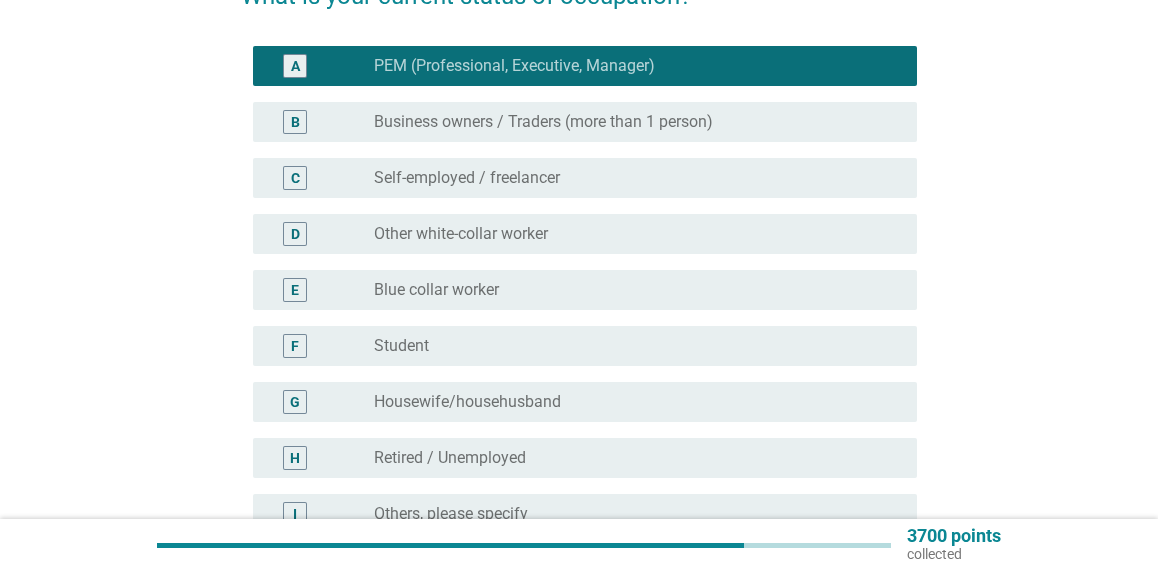 click on "PEM (Professional, Executive, Manager)" at bounding box center [514, 66] 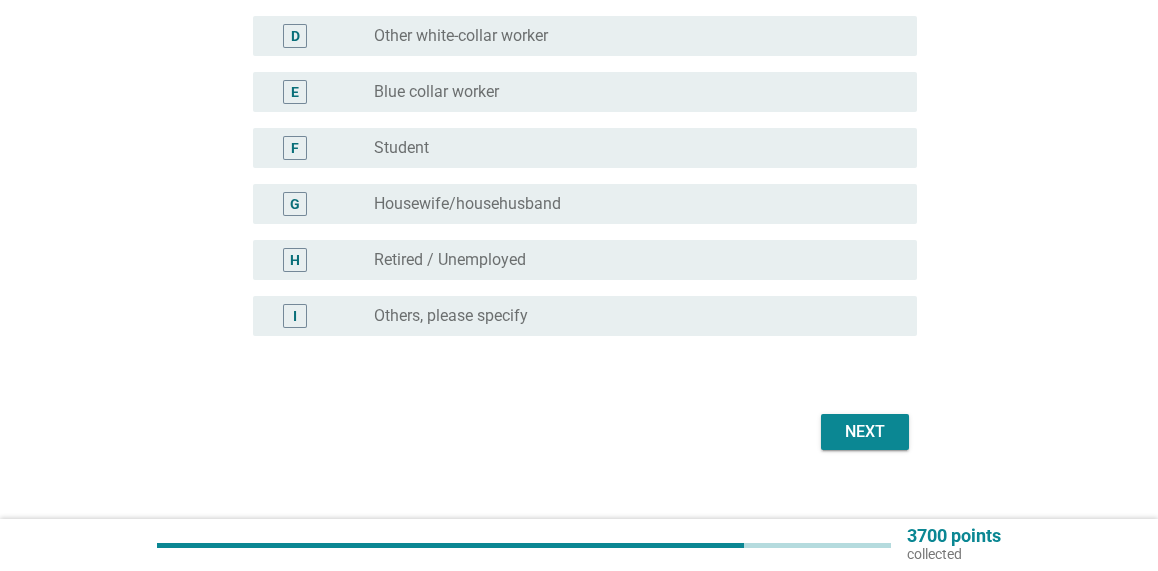 scroll, scrollTop: 400, scrollLeft: 0, axis: vertical 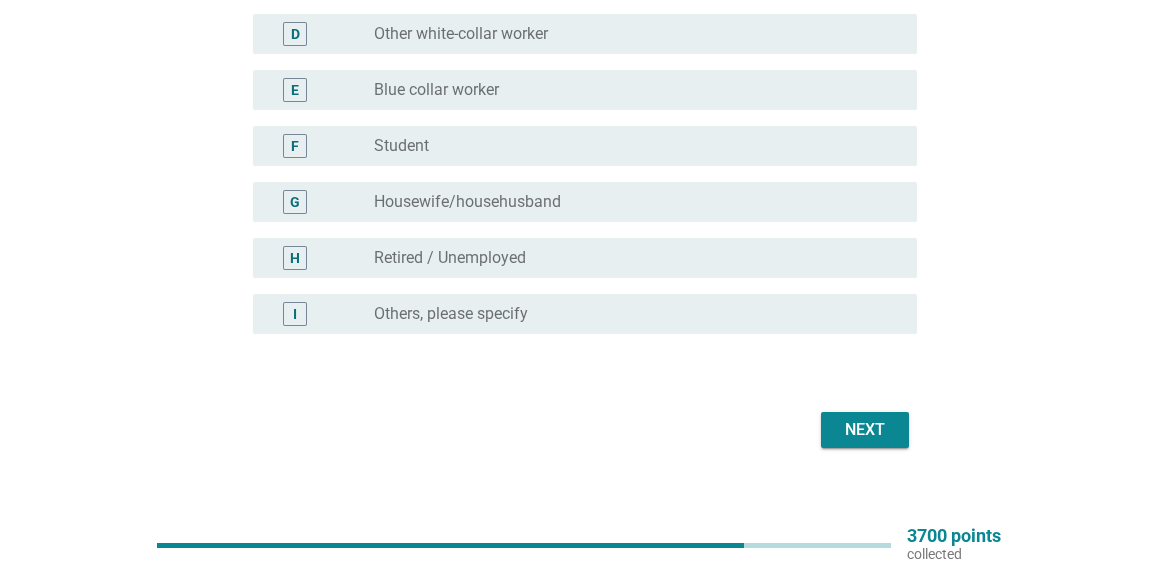 click on "I     radio_button_unchecked Others, please specify" at bounding box center (585, 314) 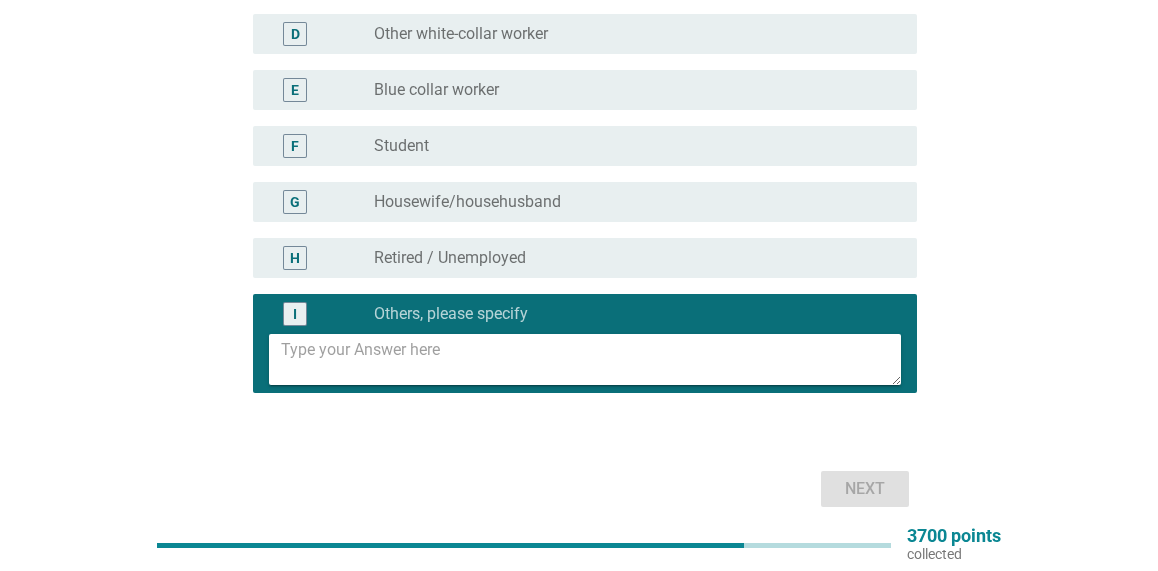 click at bounding box center [591, 359] 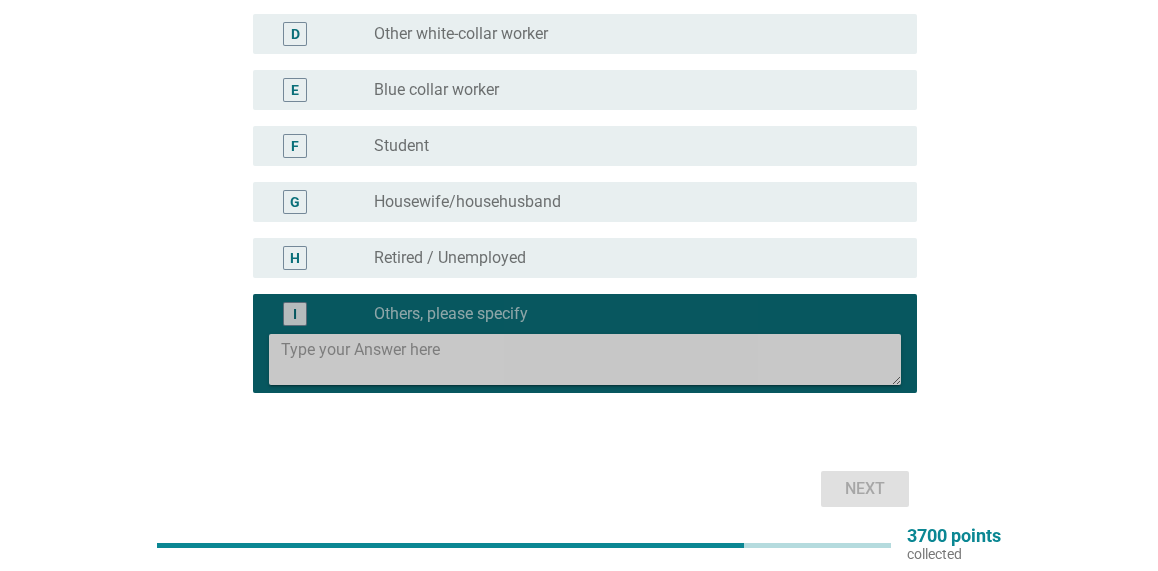 click at bounding box center (591, 359) 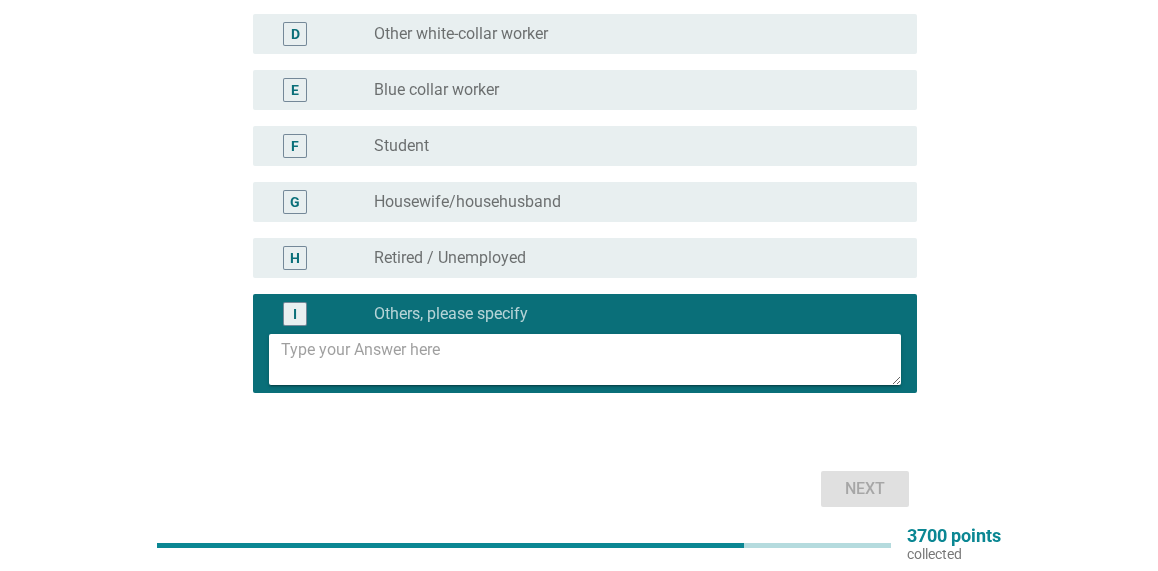 type on "o" 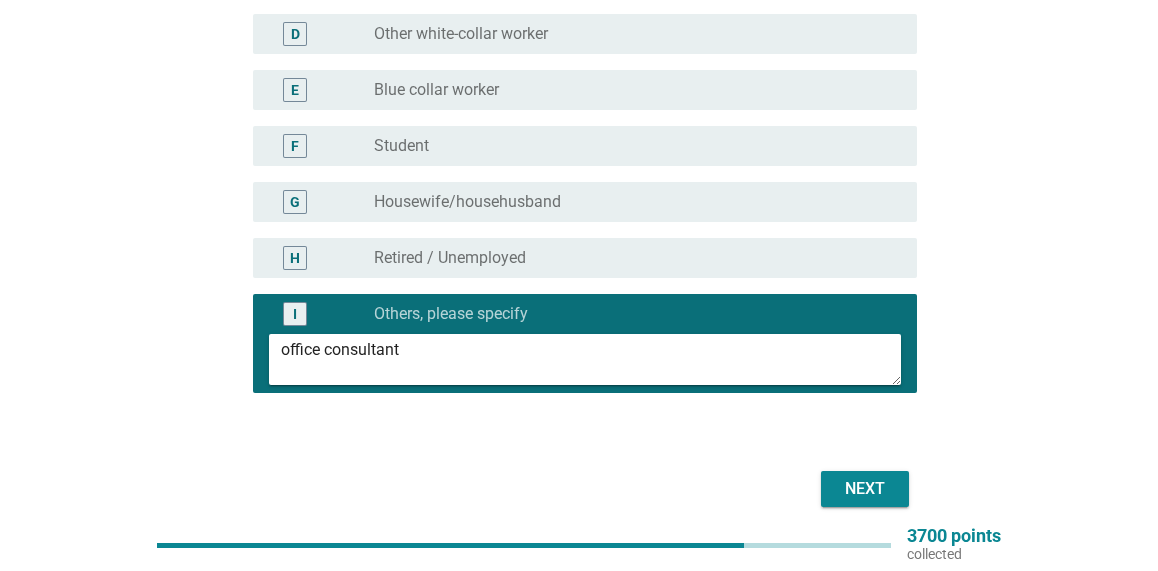 type on "office consultant" 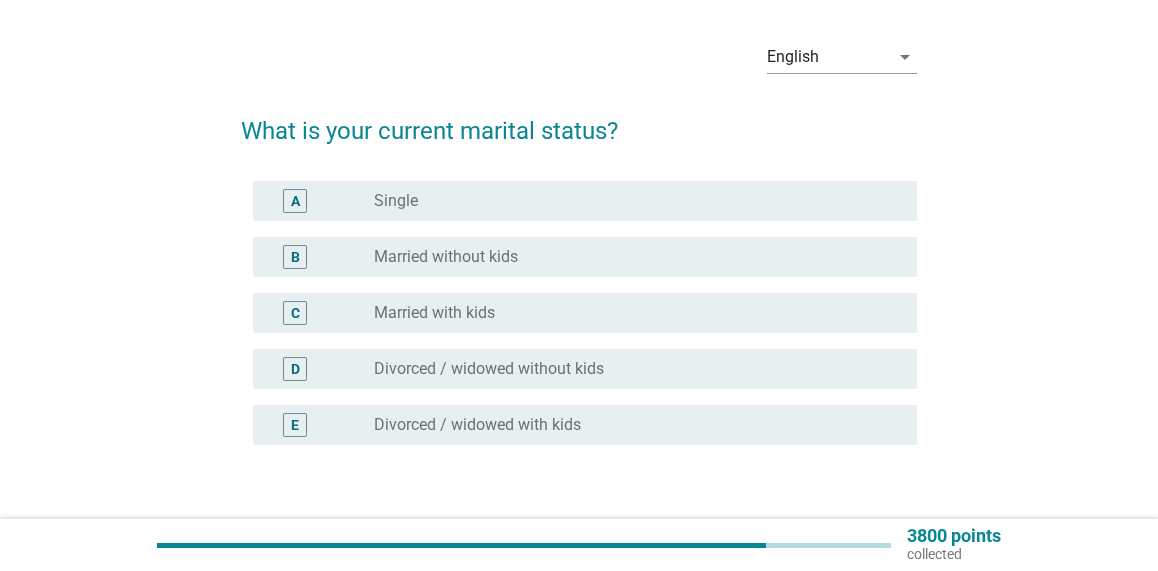 scroll, scrollTop: 100, scrollLeft: 0, axis: vertical 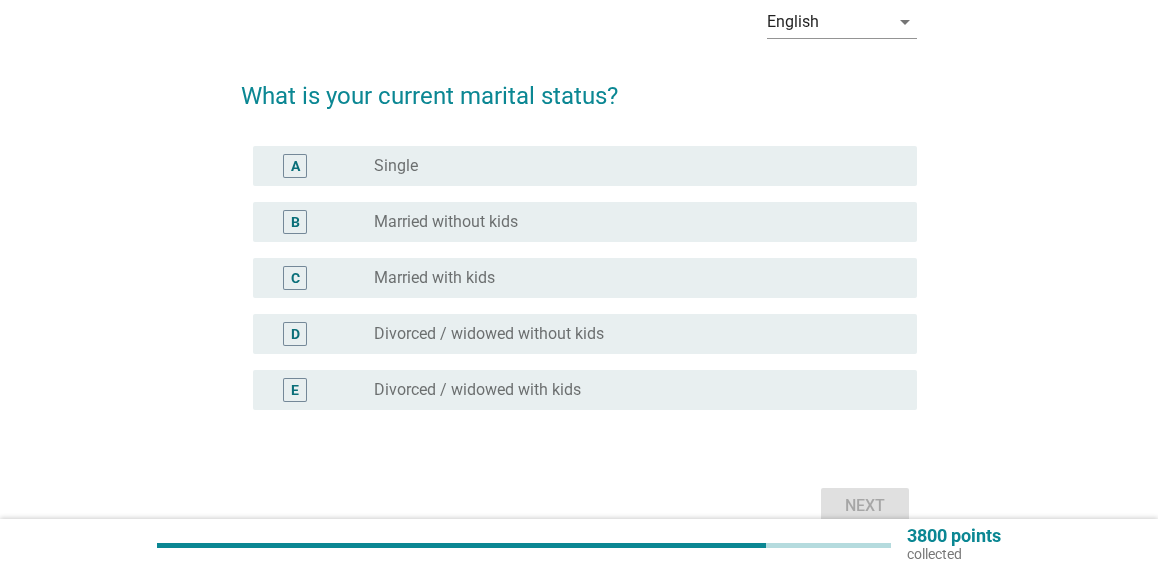 click on "radio_button_unchecked Married with kids" at bounding box center (629, 278) 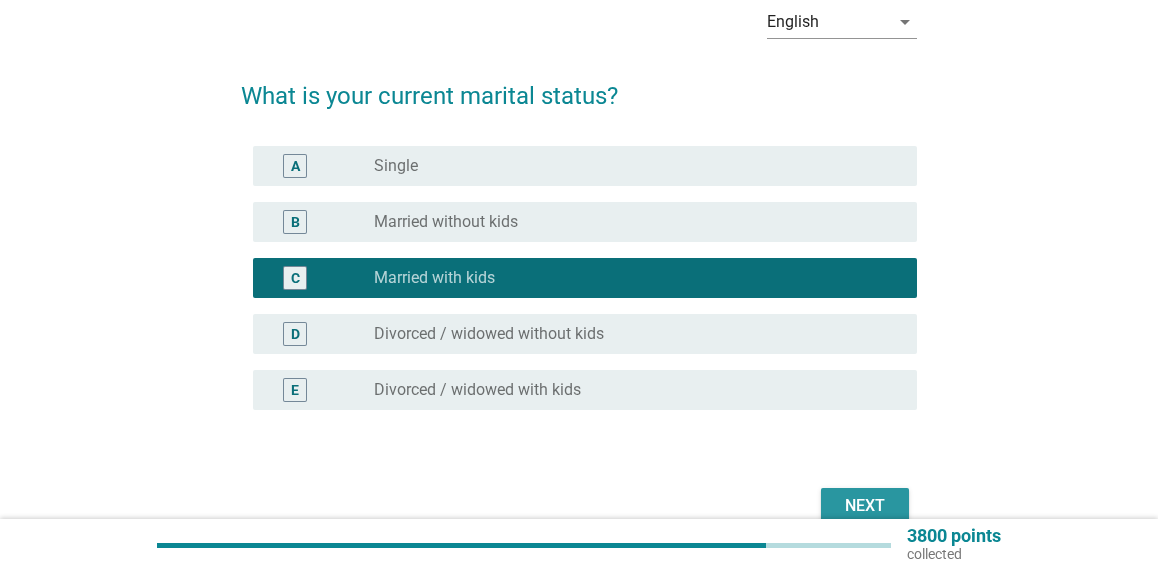 click on "Next" at bounding box center (865, 506) 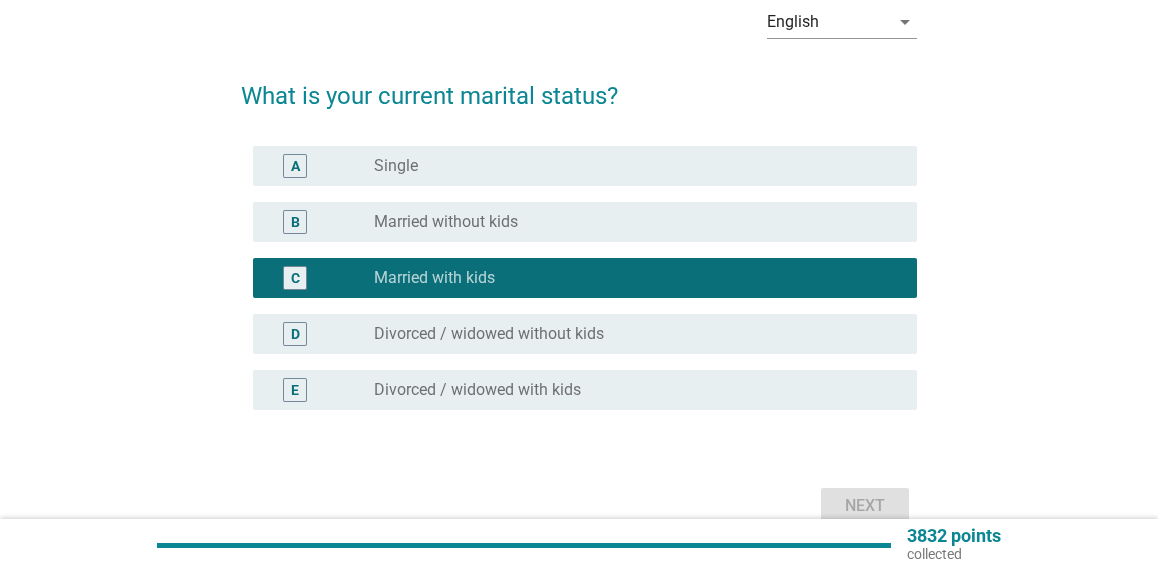 scroll, scrollTop: 0, scrollLeft: 0, axis: both 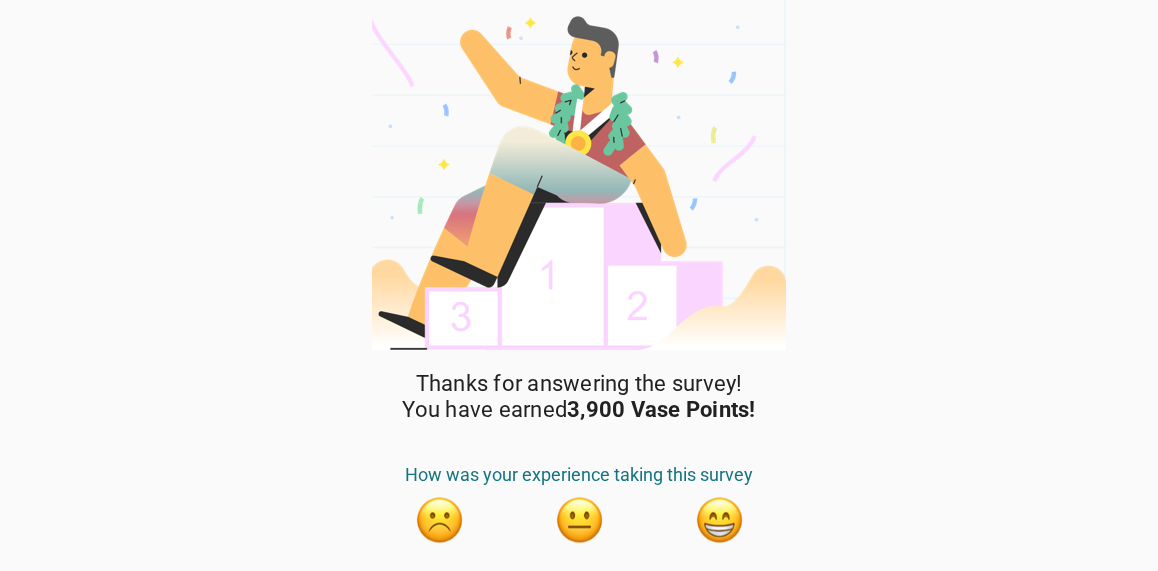 click at bounding box center [719, 520] 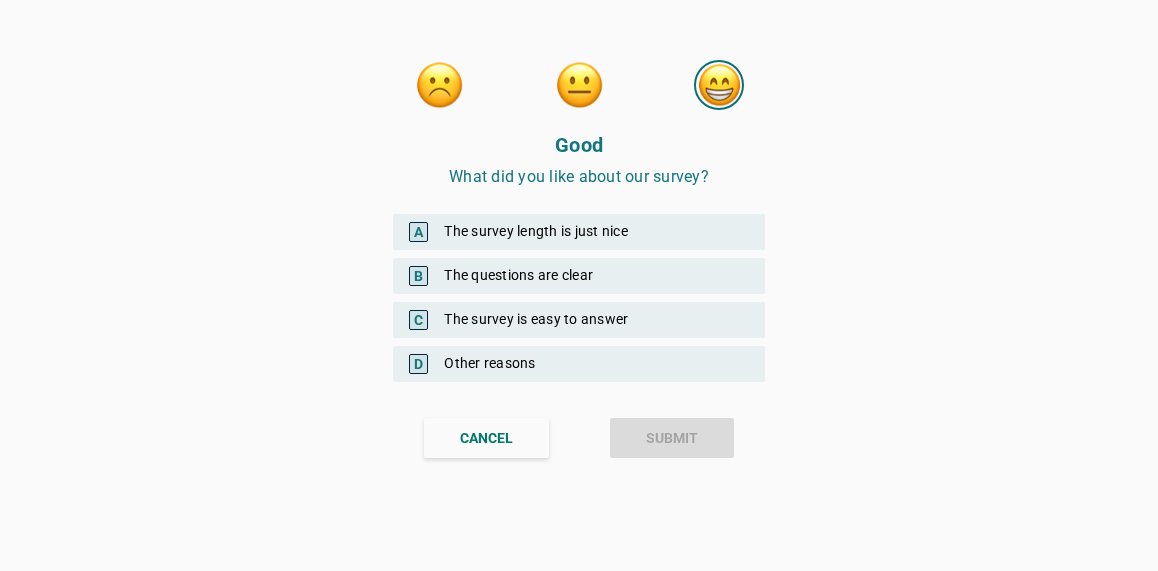 click on "A
The survey length is just nice" at bounding box center (579, 232) 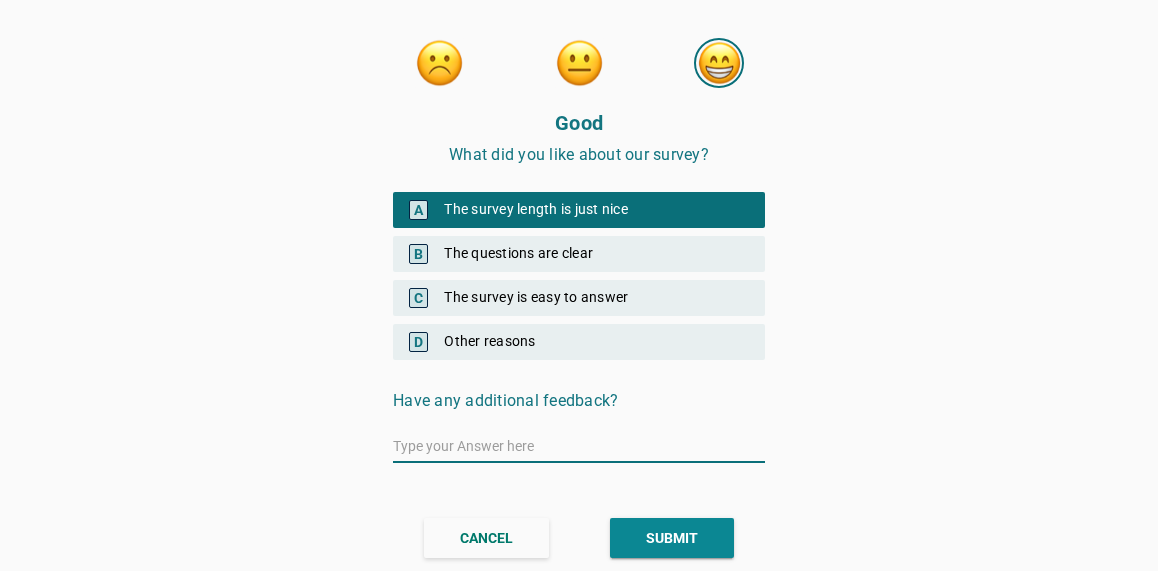 scroll, scrollTop: 25, scrollLeft: 0, axis: vertical 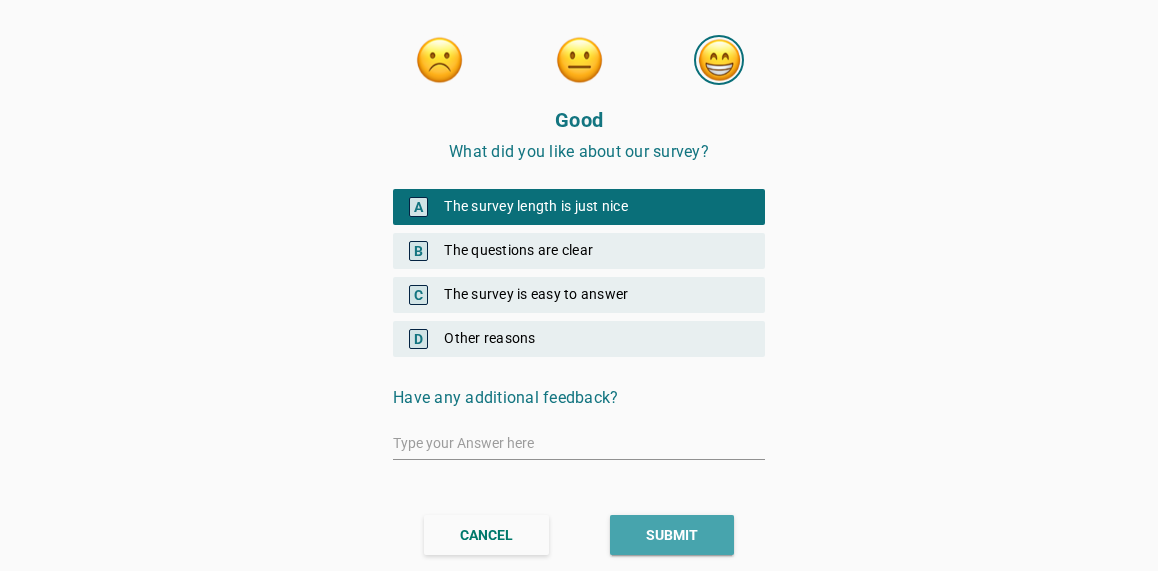 click on "SUBMIT" at bounding box center (672, 535) 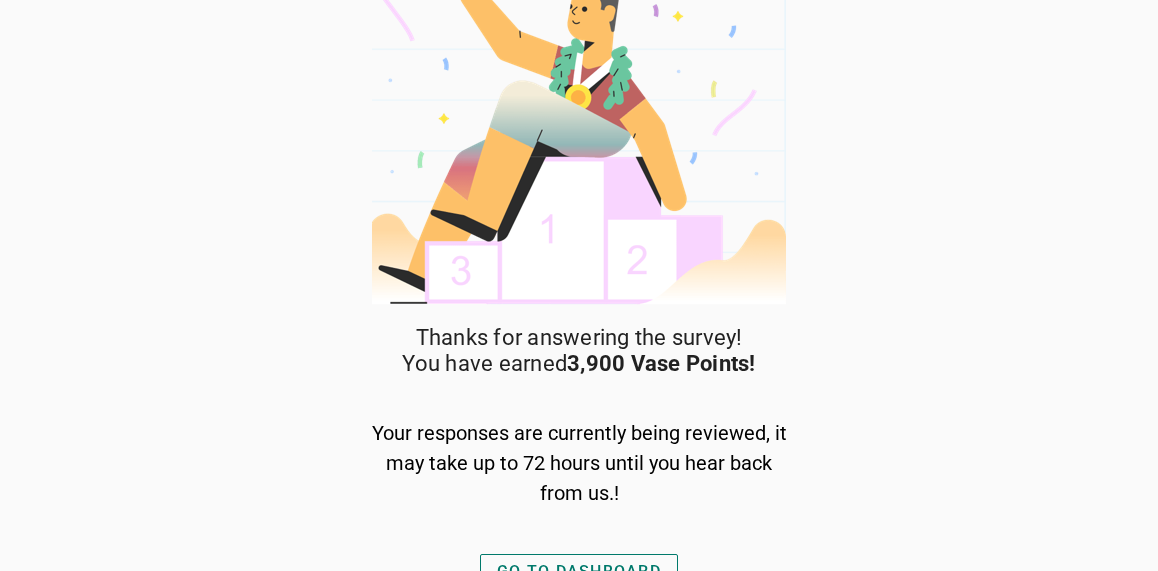 scroll, scrollTop: 71, scrollLeft: 0, axis: vertical 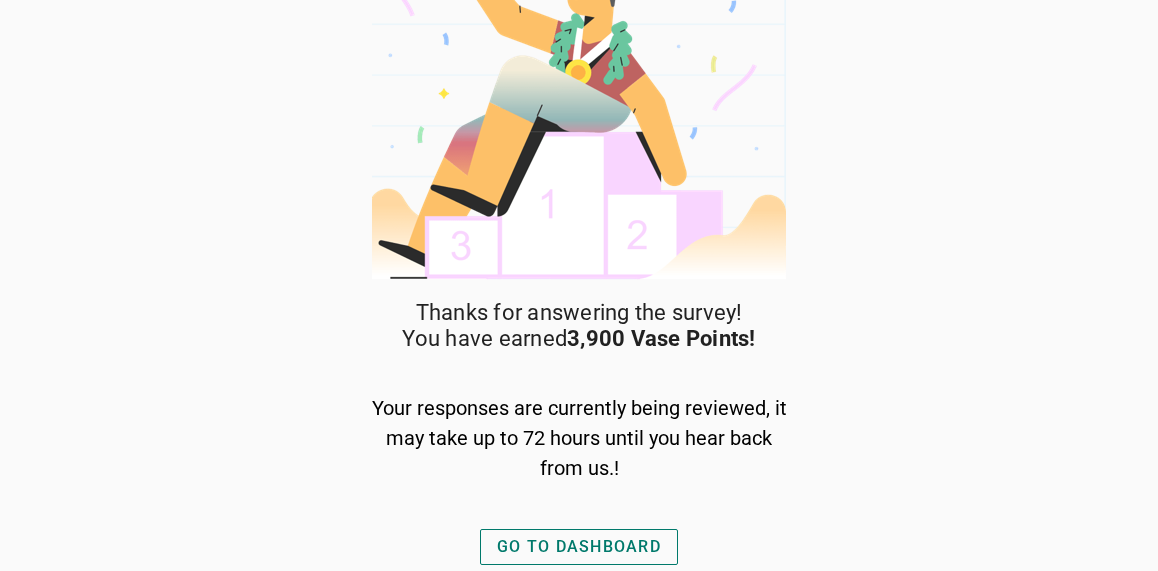 click on "GO TO DASHBOARD" at bounding box center (579, 547) 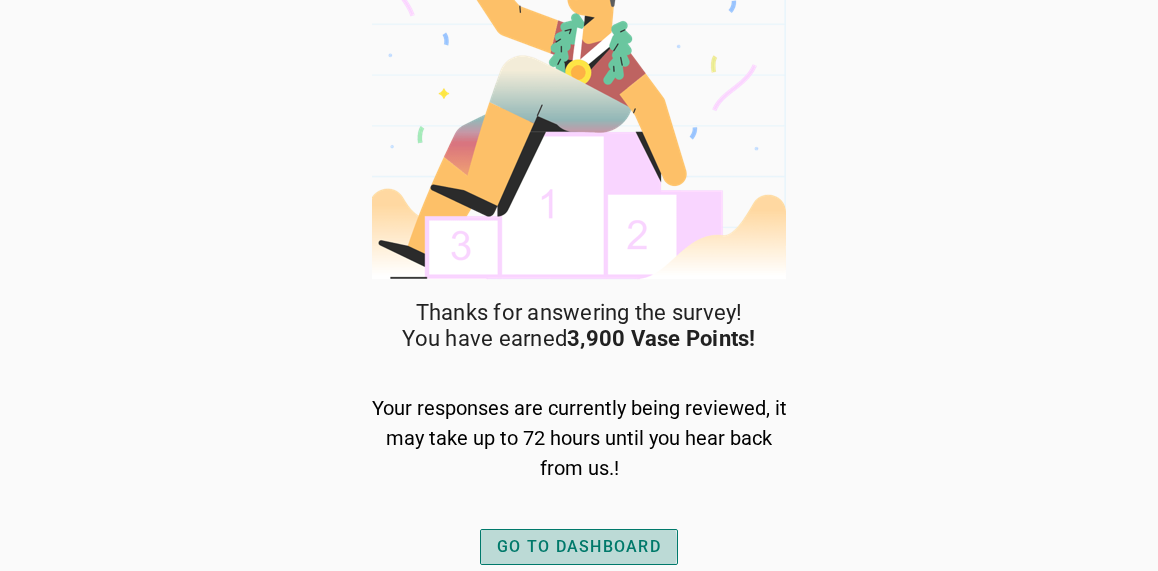 scroll, scrollTop: 0, scrollLeft: 0, axis: both 